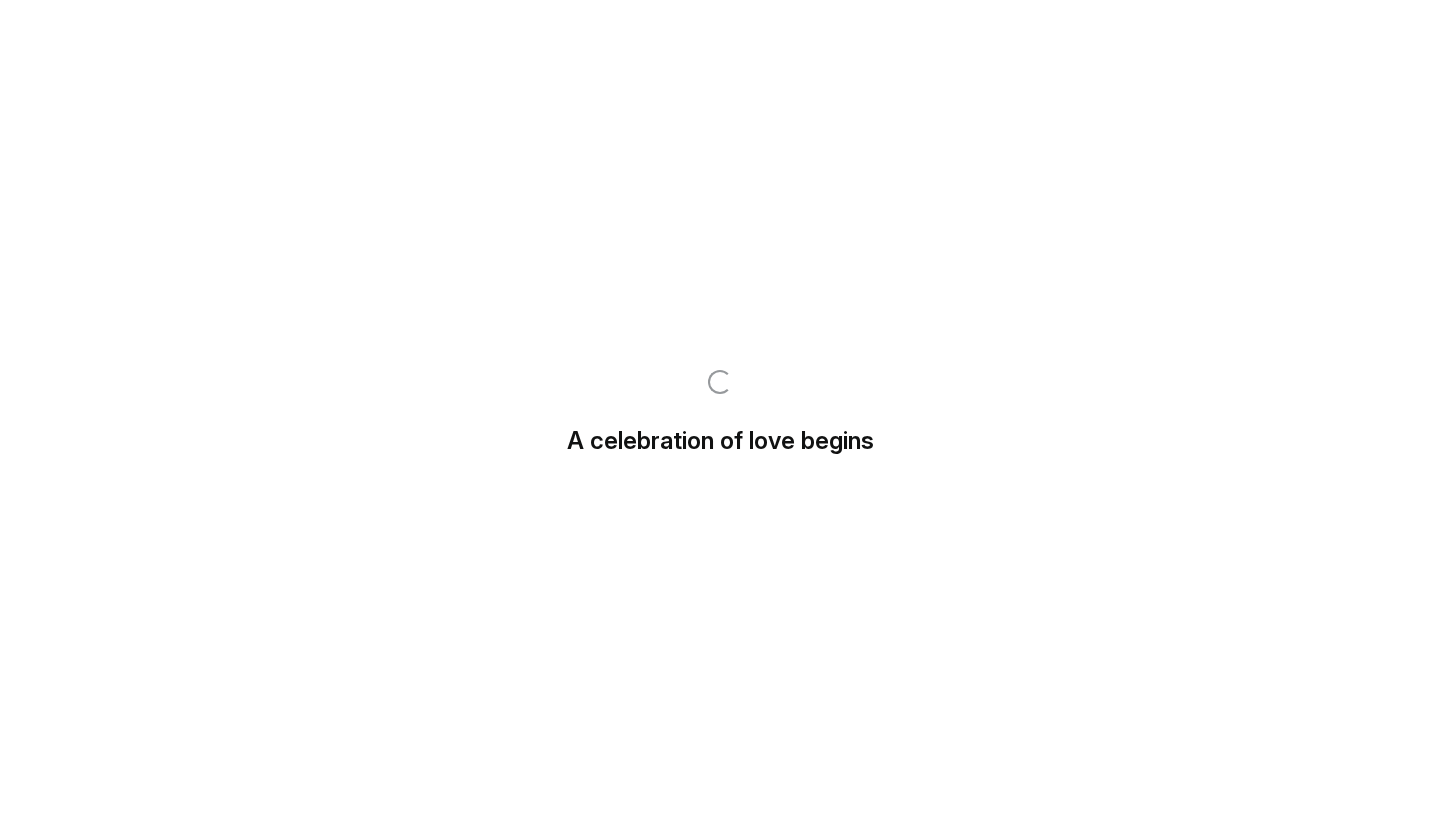 scroll, scrollTop: 0, scrollLeft: 0, axis: both 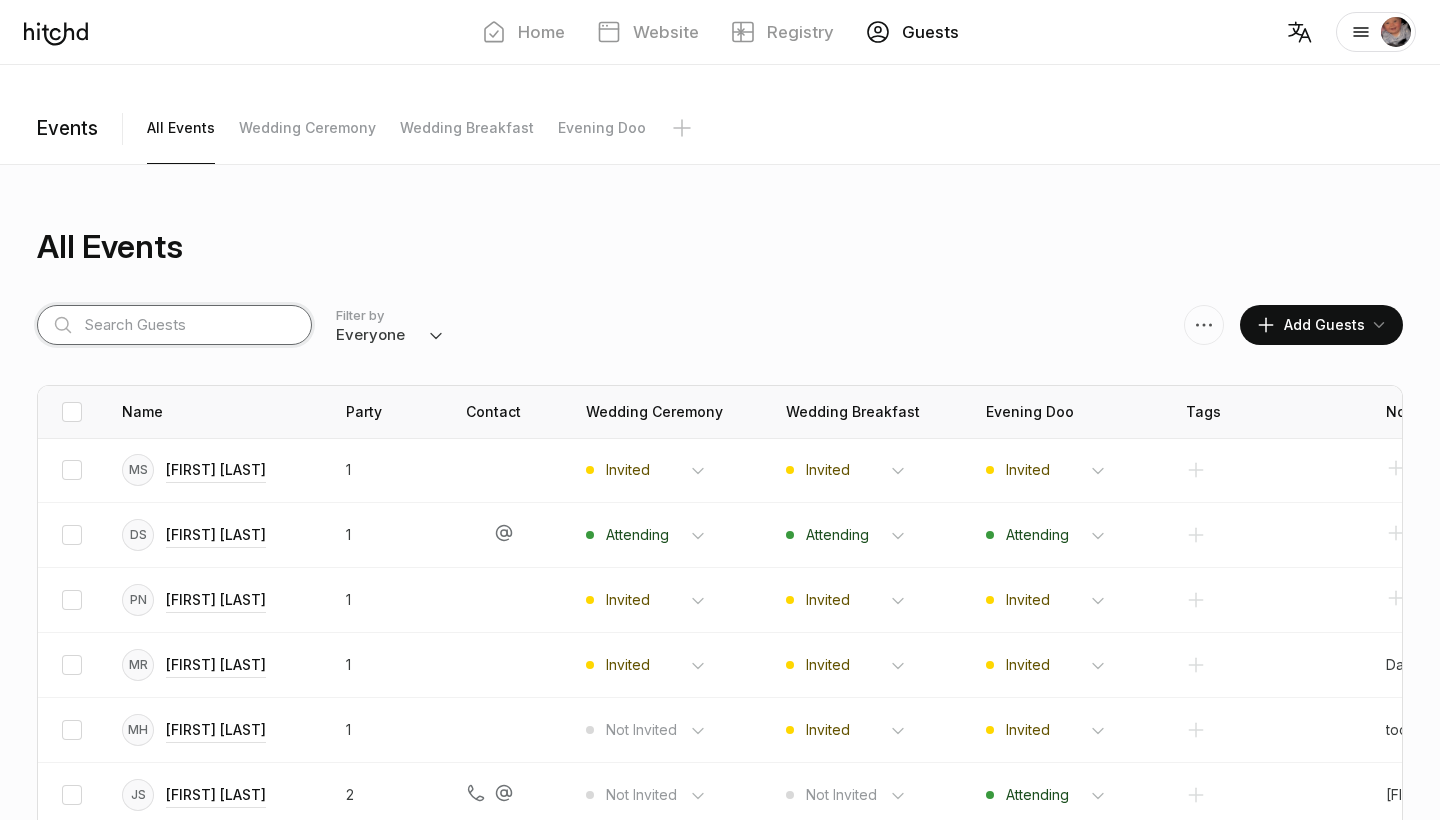 click at bounding box center (174, 325) 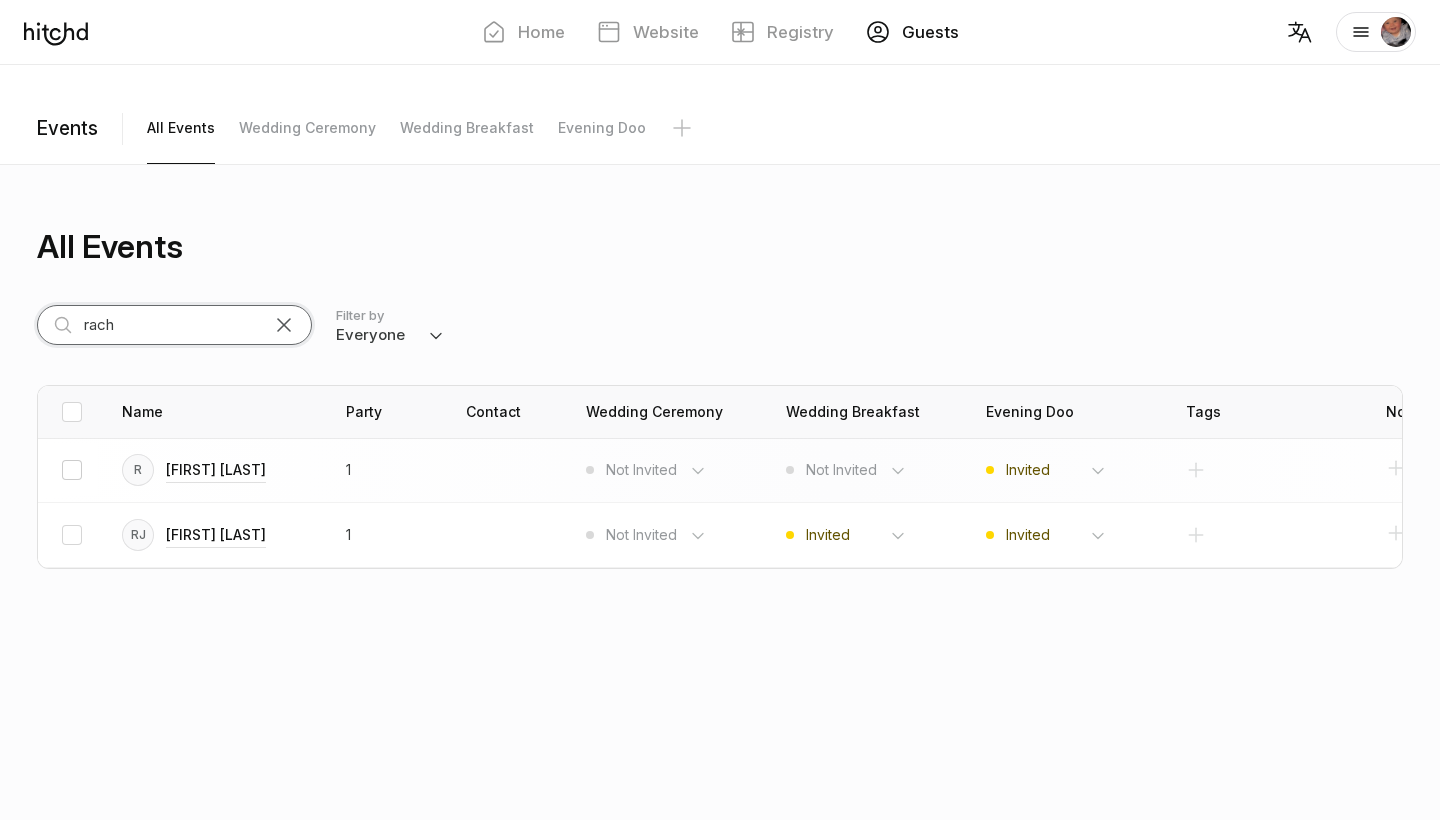 type on "rach" 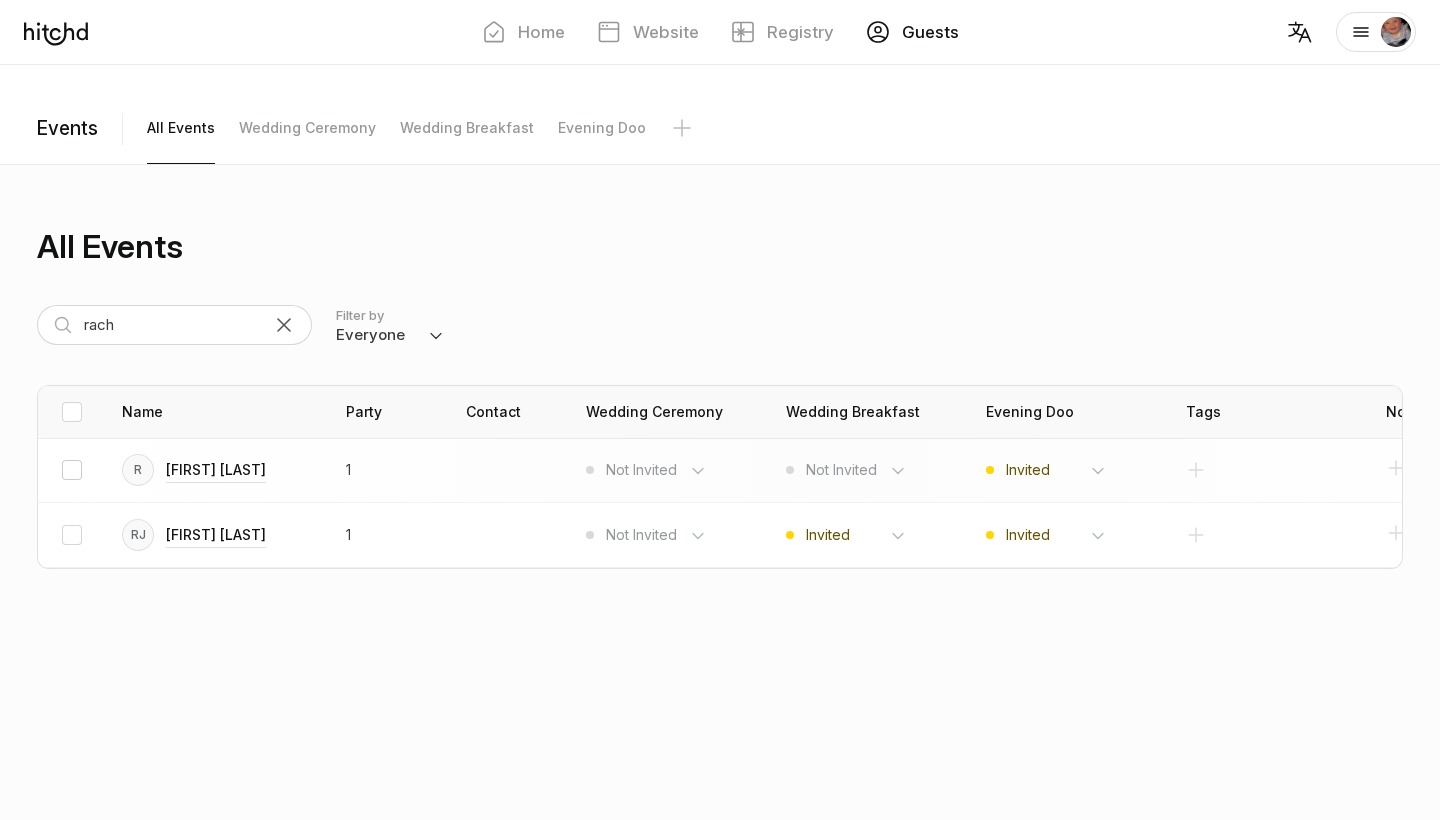click at bounding box center (72, 470) 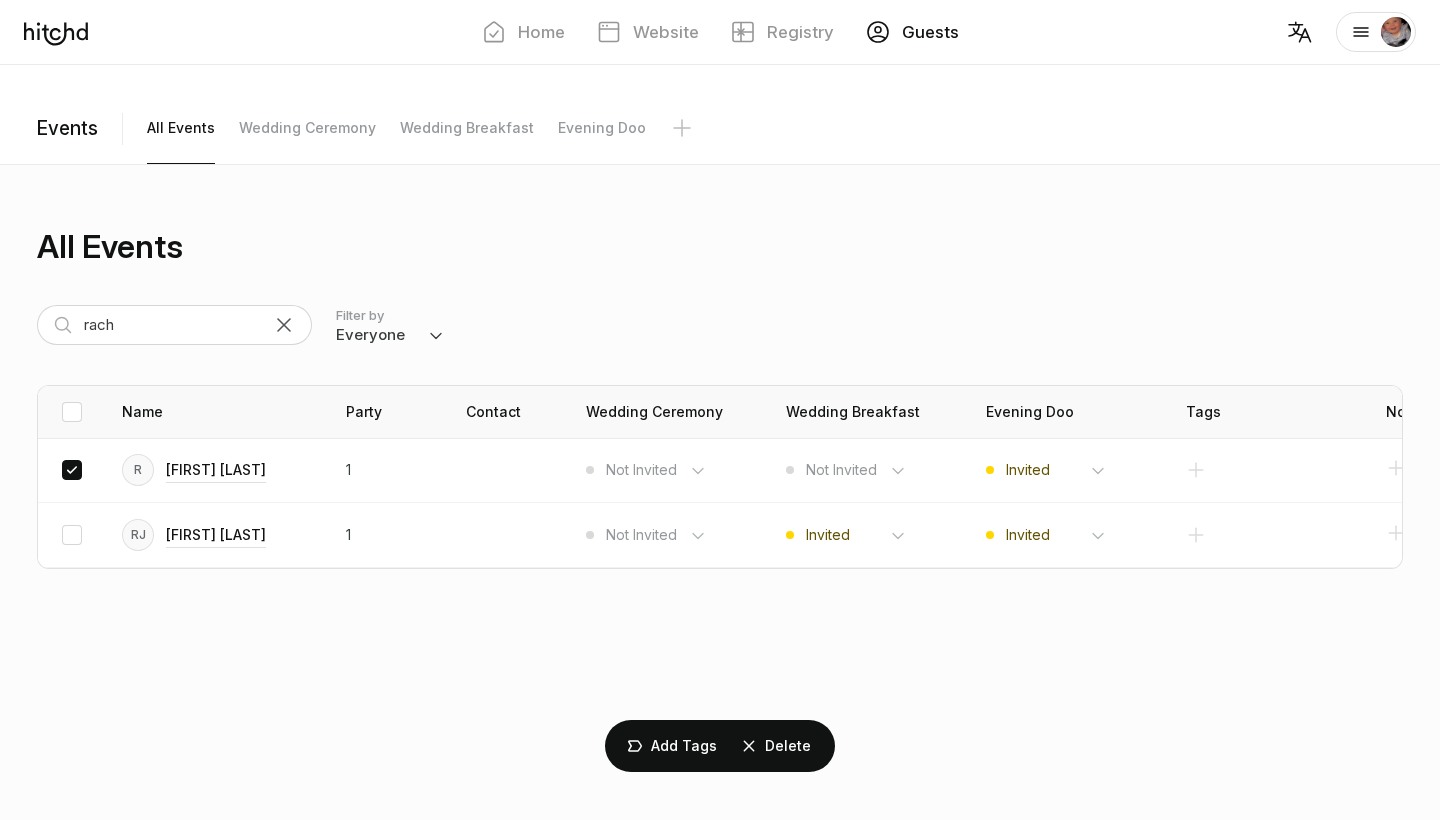 click on "Create Party
Add Tags
Delete" at bounding box center [720, 746] 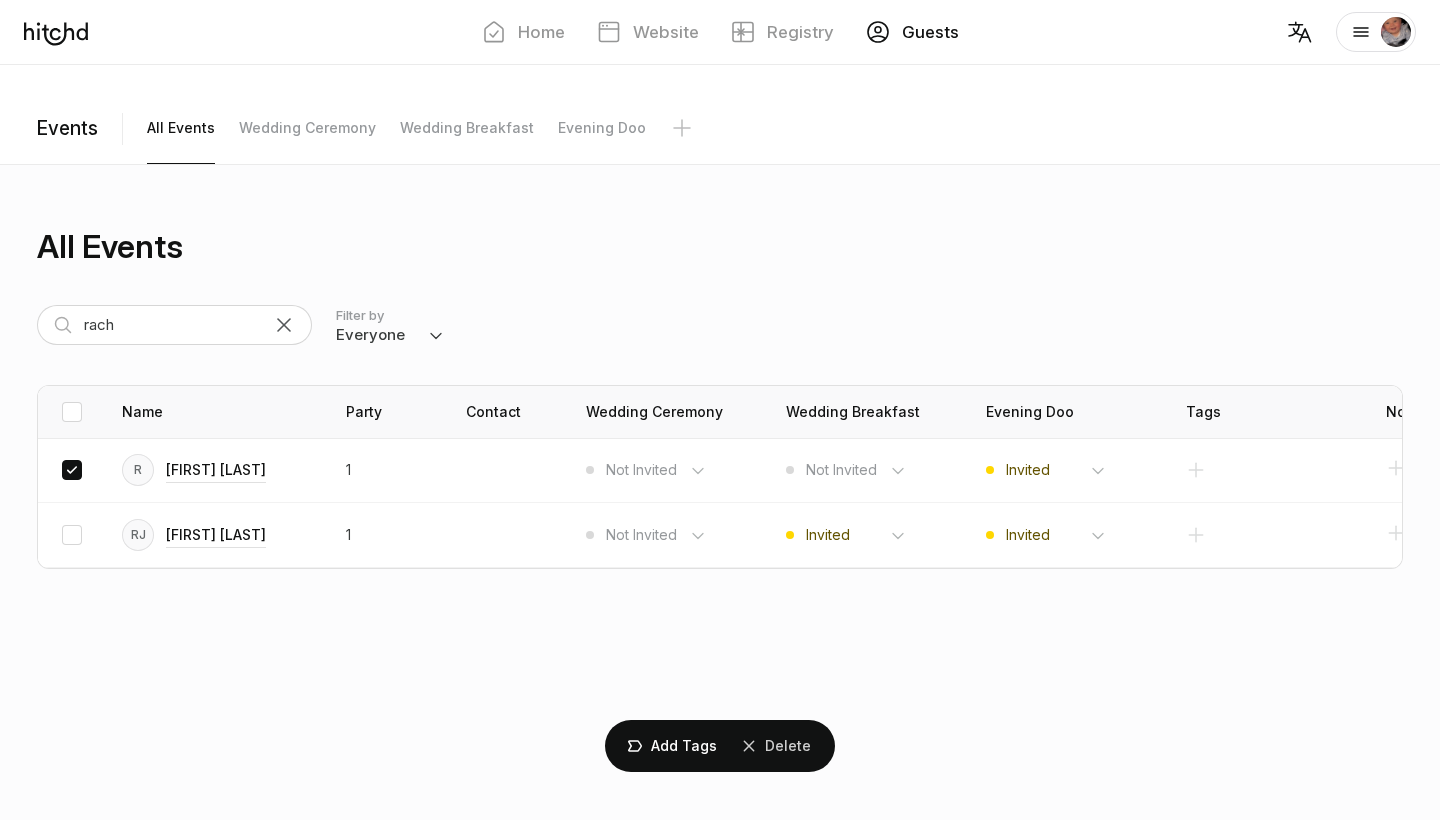 click on "Delete" at bounding box center (0, 0) 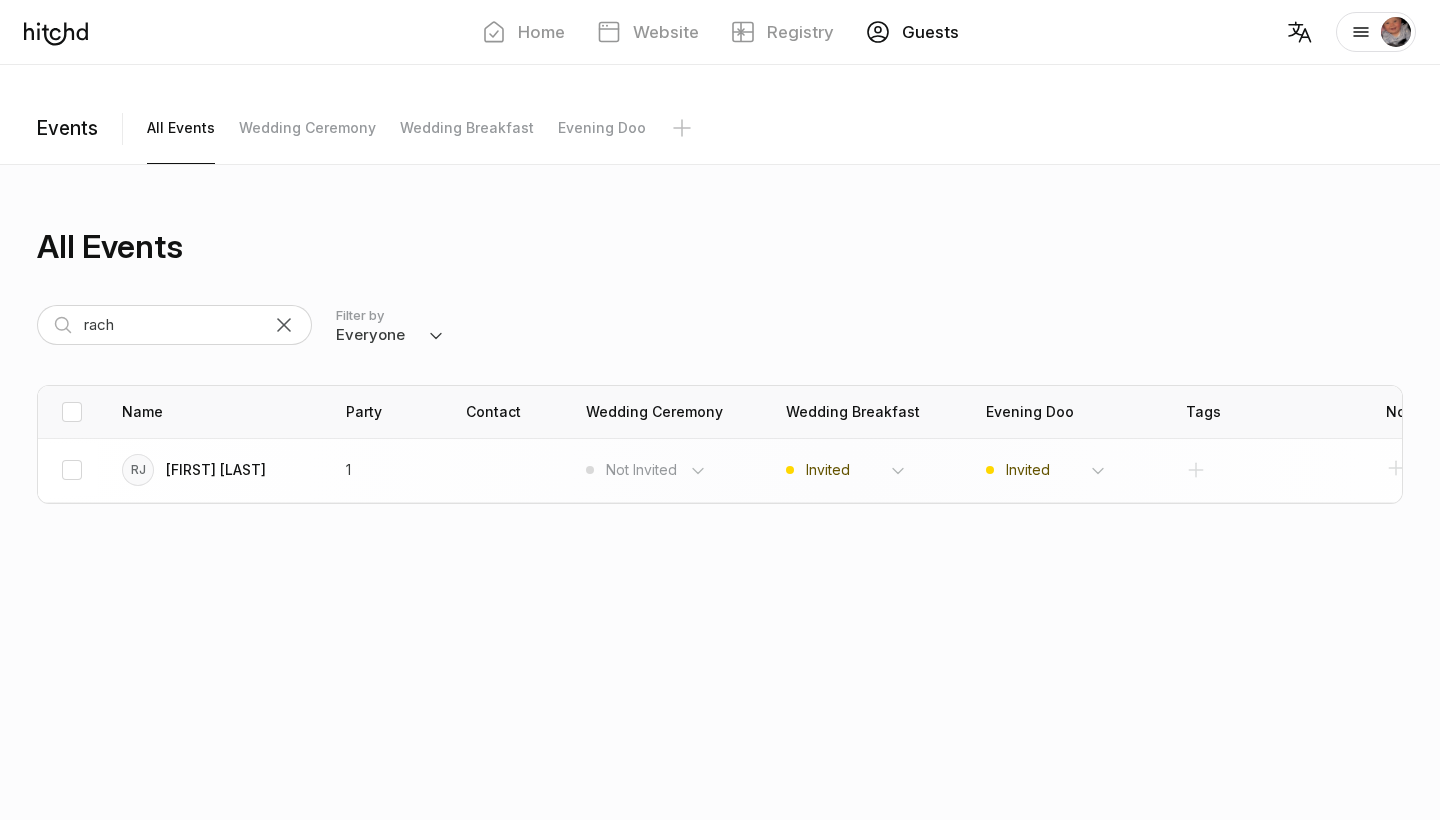 click on "[FIRST] [LAST]" at bounding box center (216, 470) 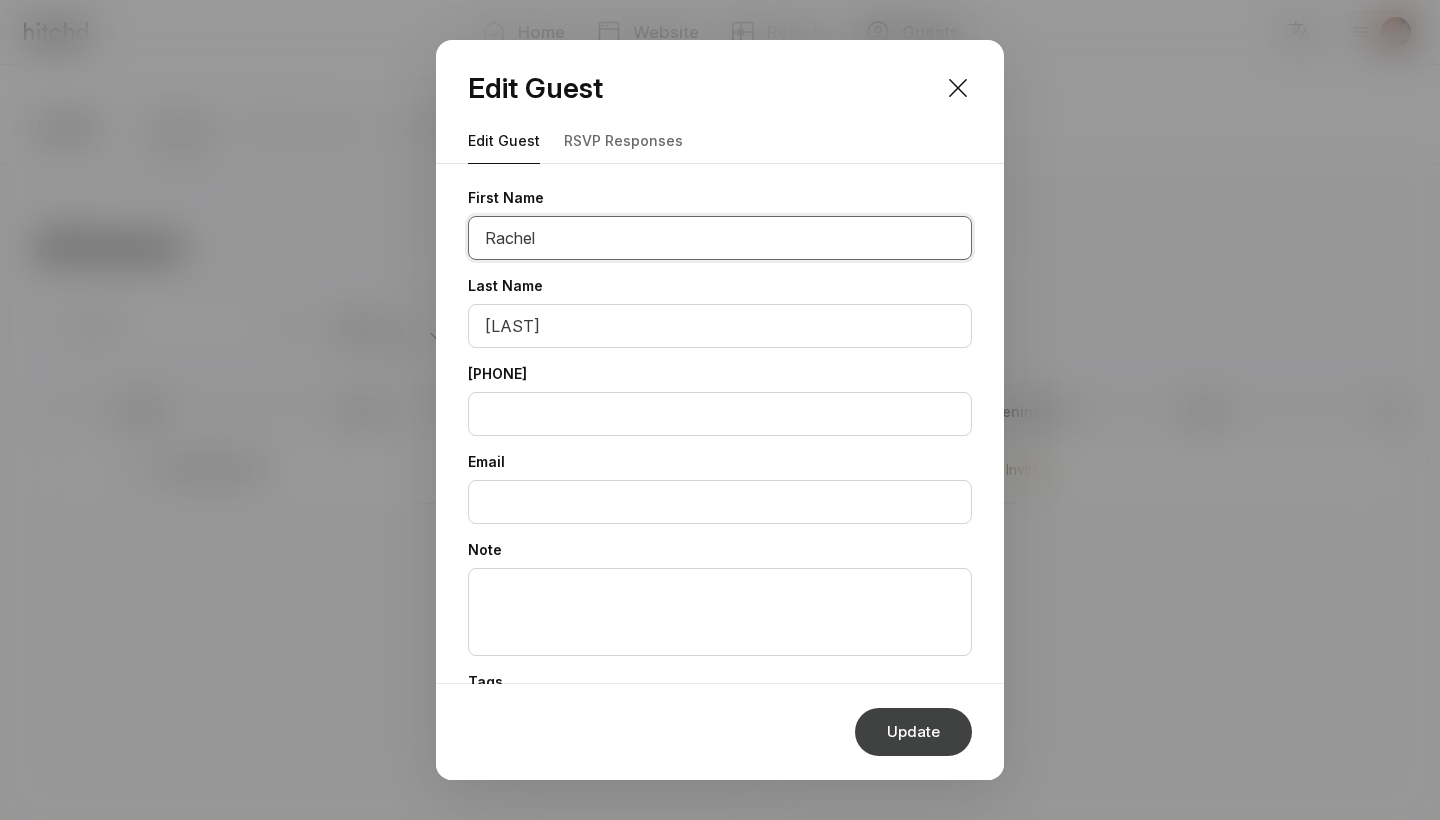 type on "Rachel" 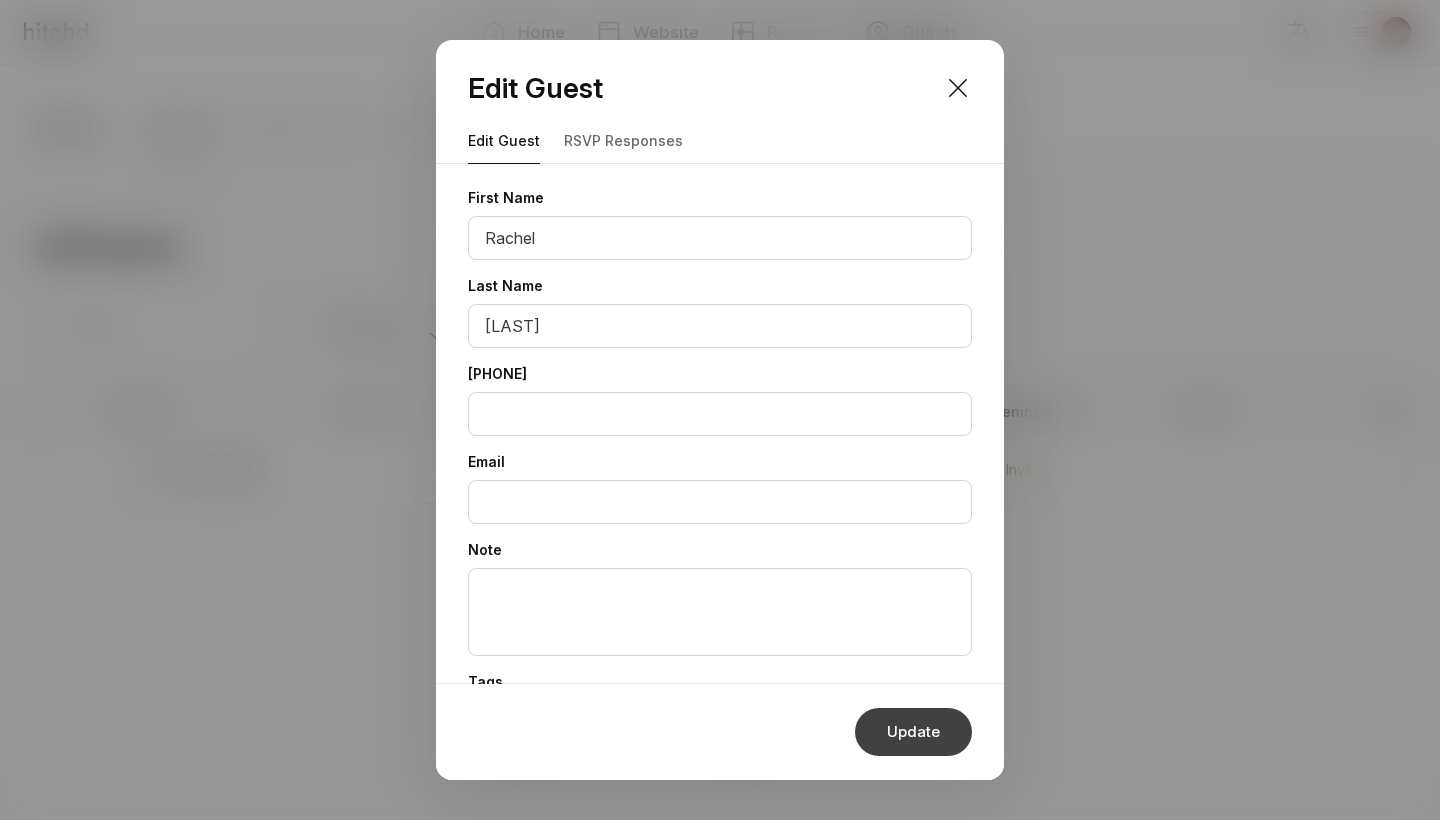 click on "Update" at bounding box center [913, 732] 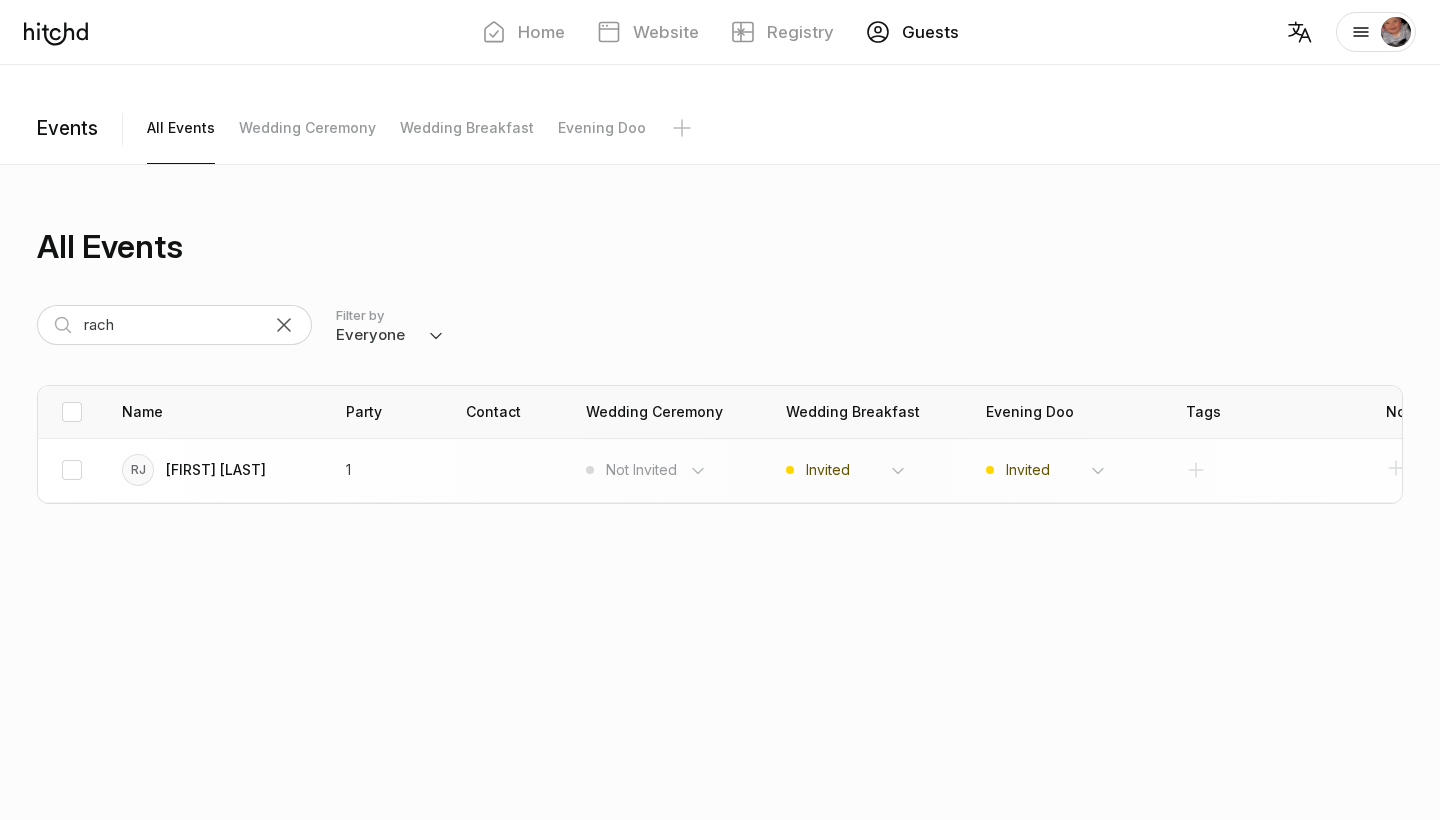 click on "[FIRST] [LAST]" at bounding box center [216, 470] 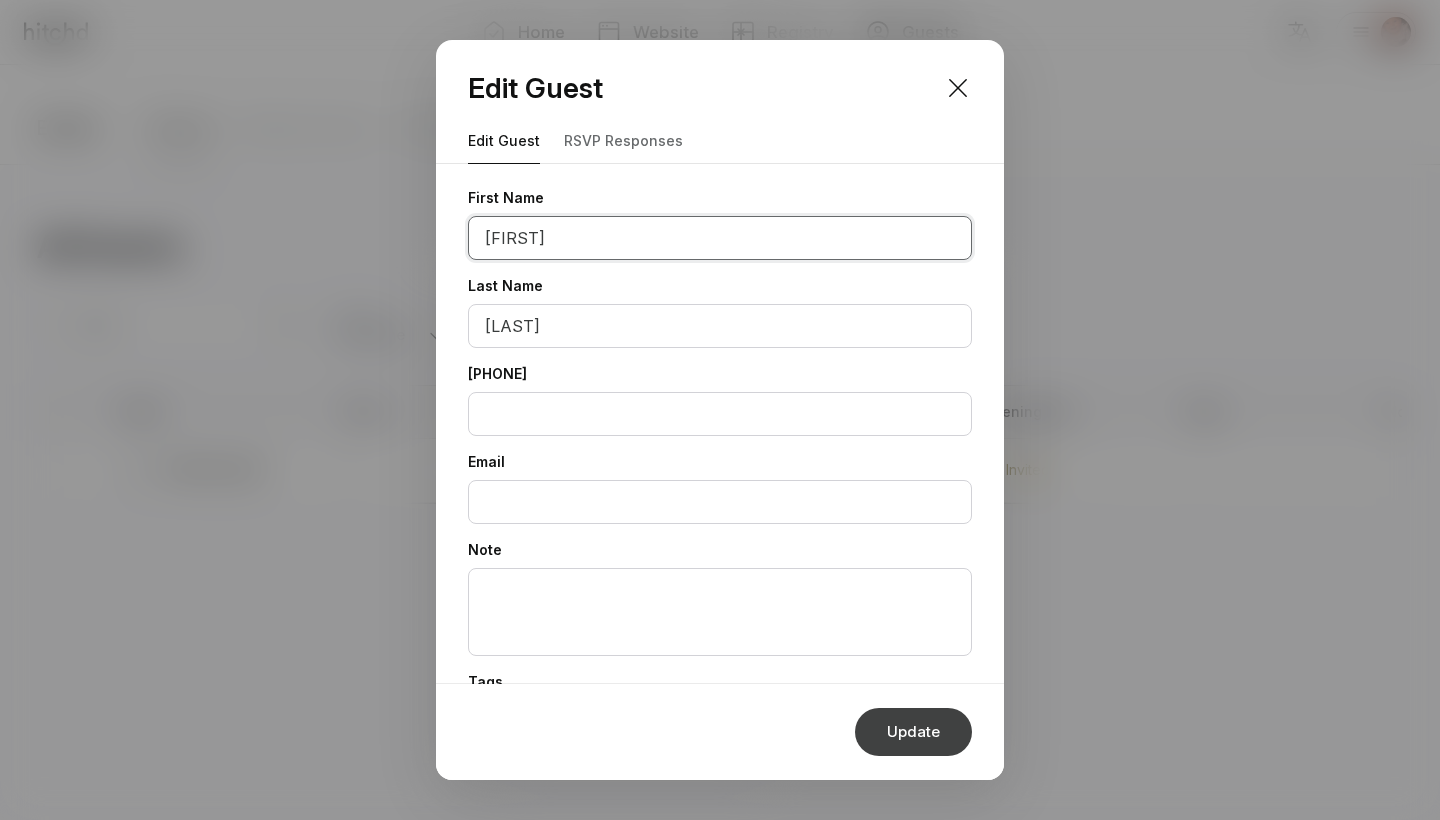 type on "[FIRST]" 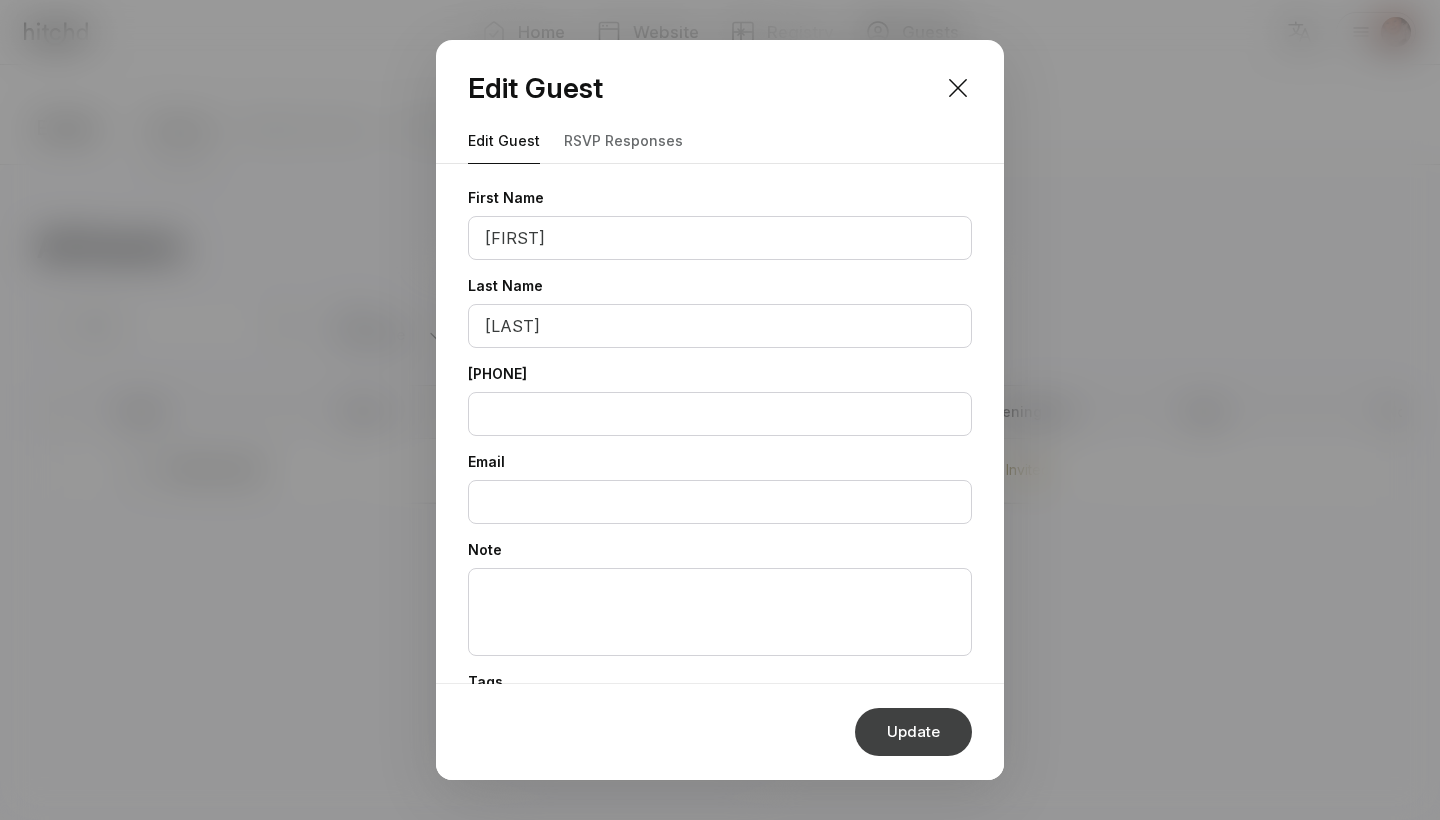 click on "Update" at bounding box center (913, 732) 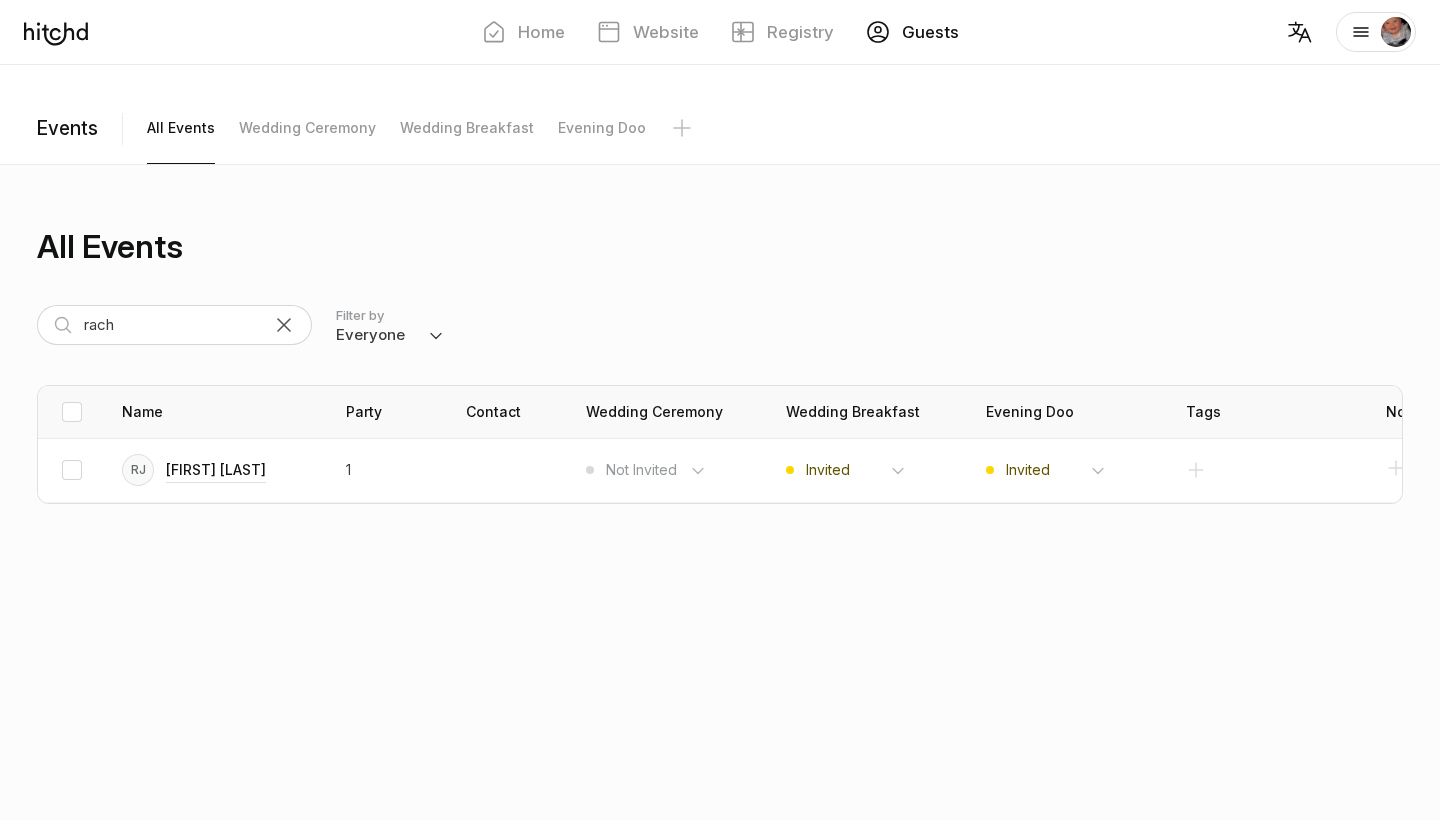 click at bounding box center (284, 325) 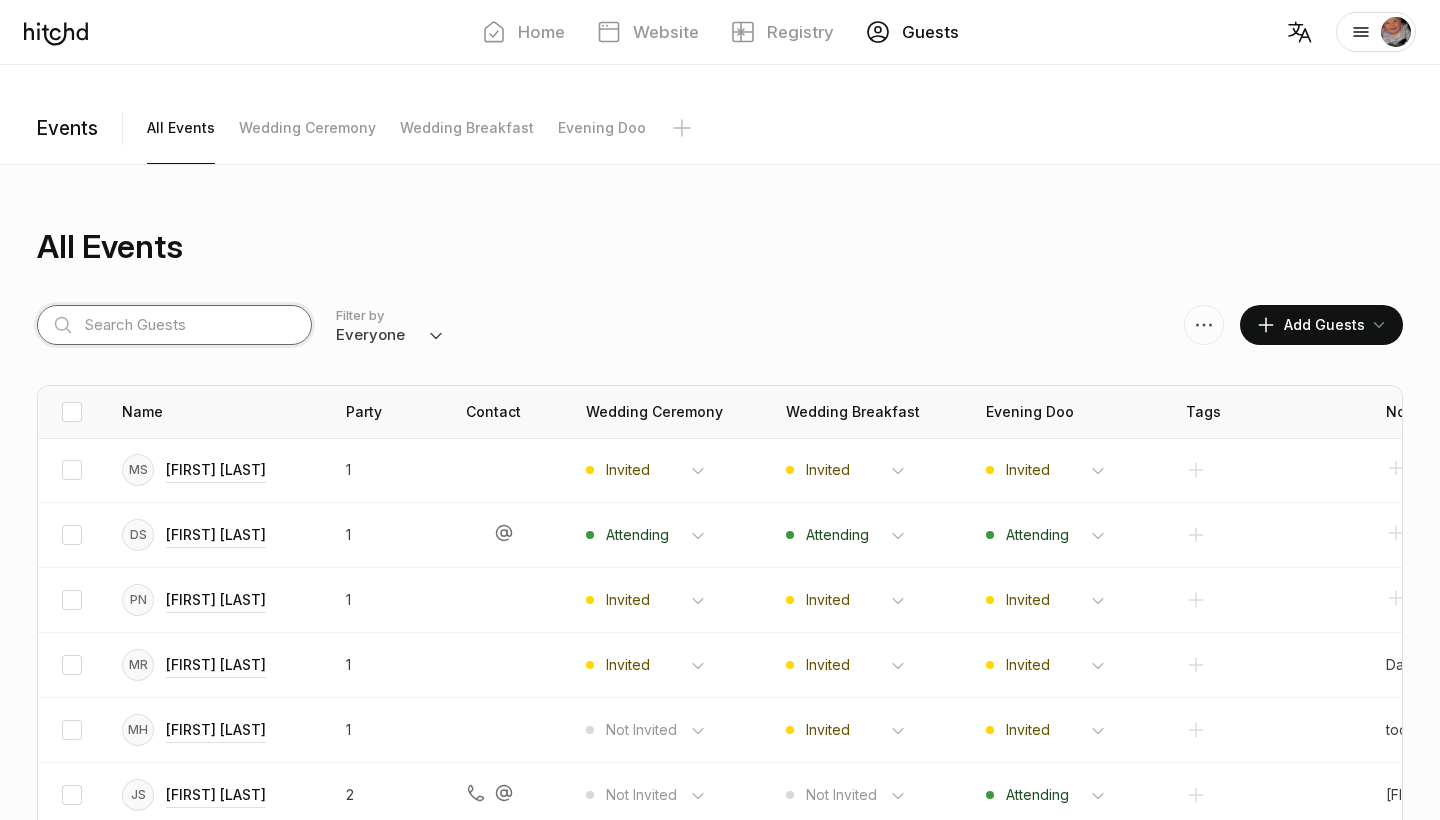 click at bounding box center [174, 325] 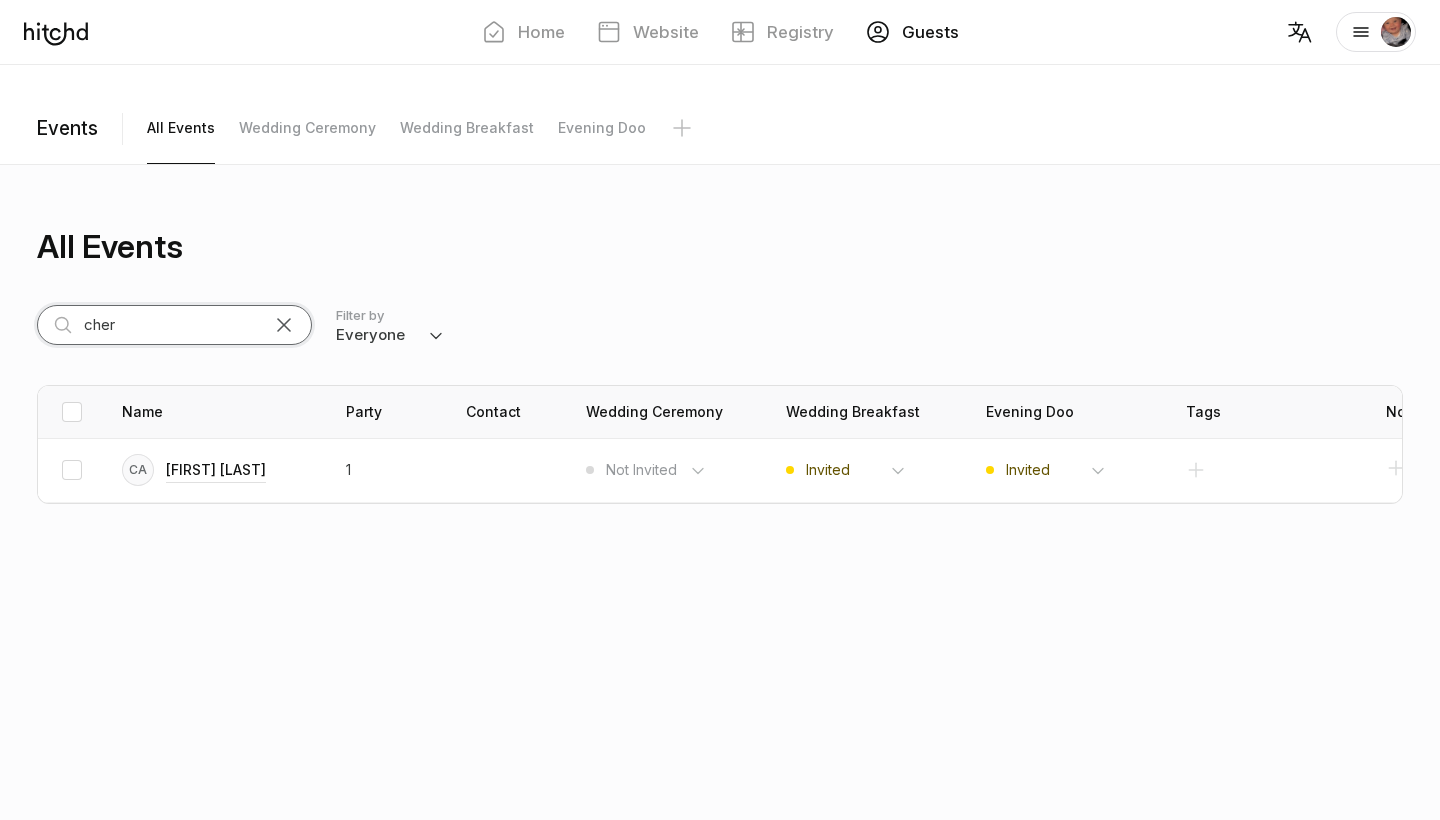 click on "cher" at bounding box center [174, 325] 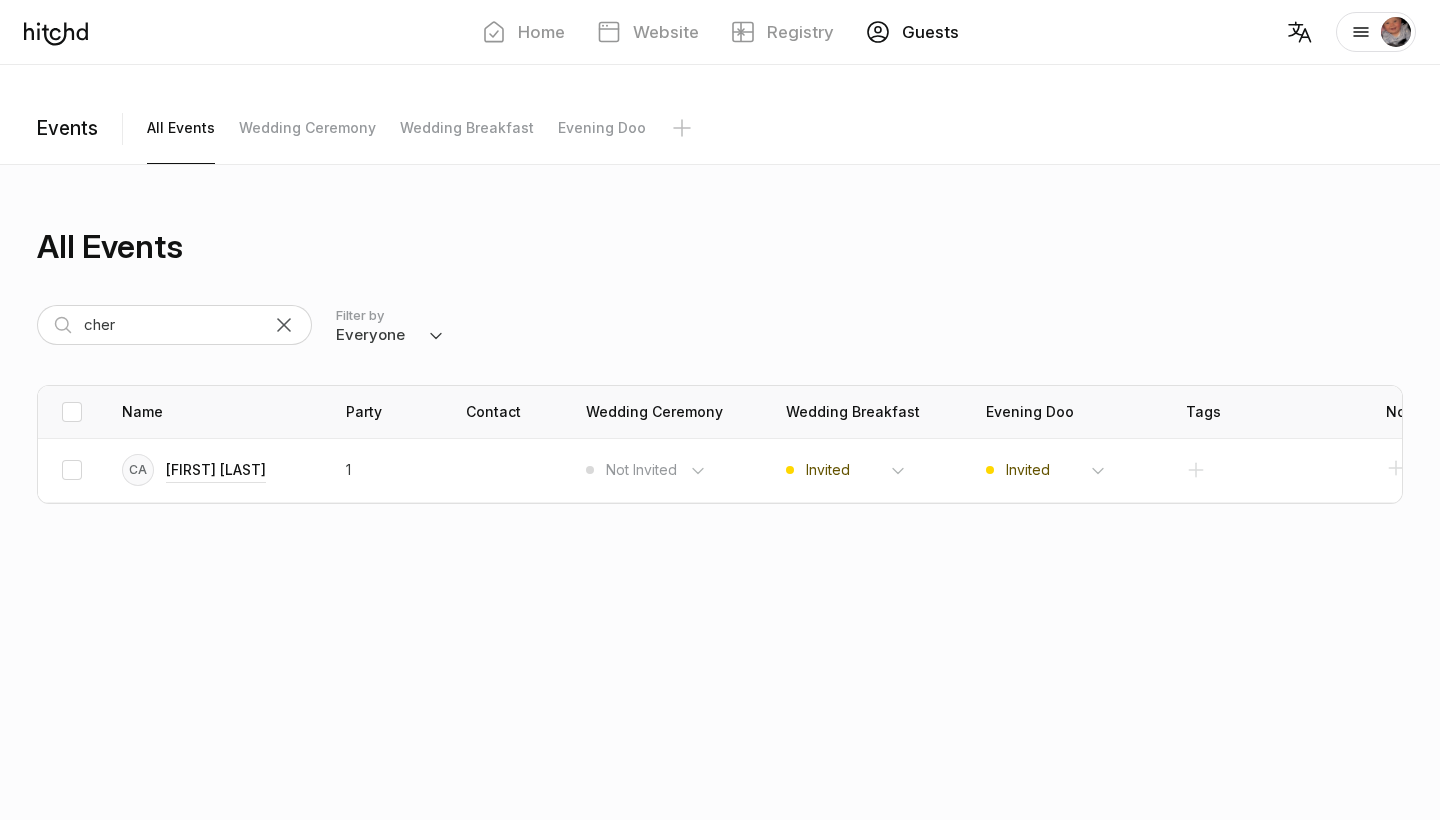 click at bounding box center (284, 325) 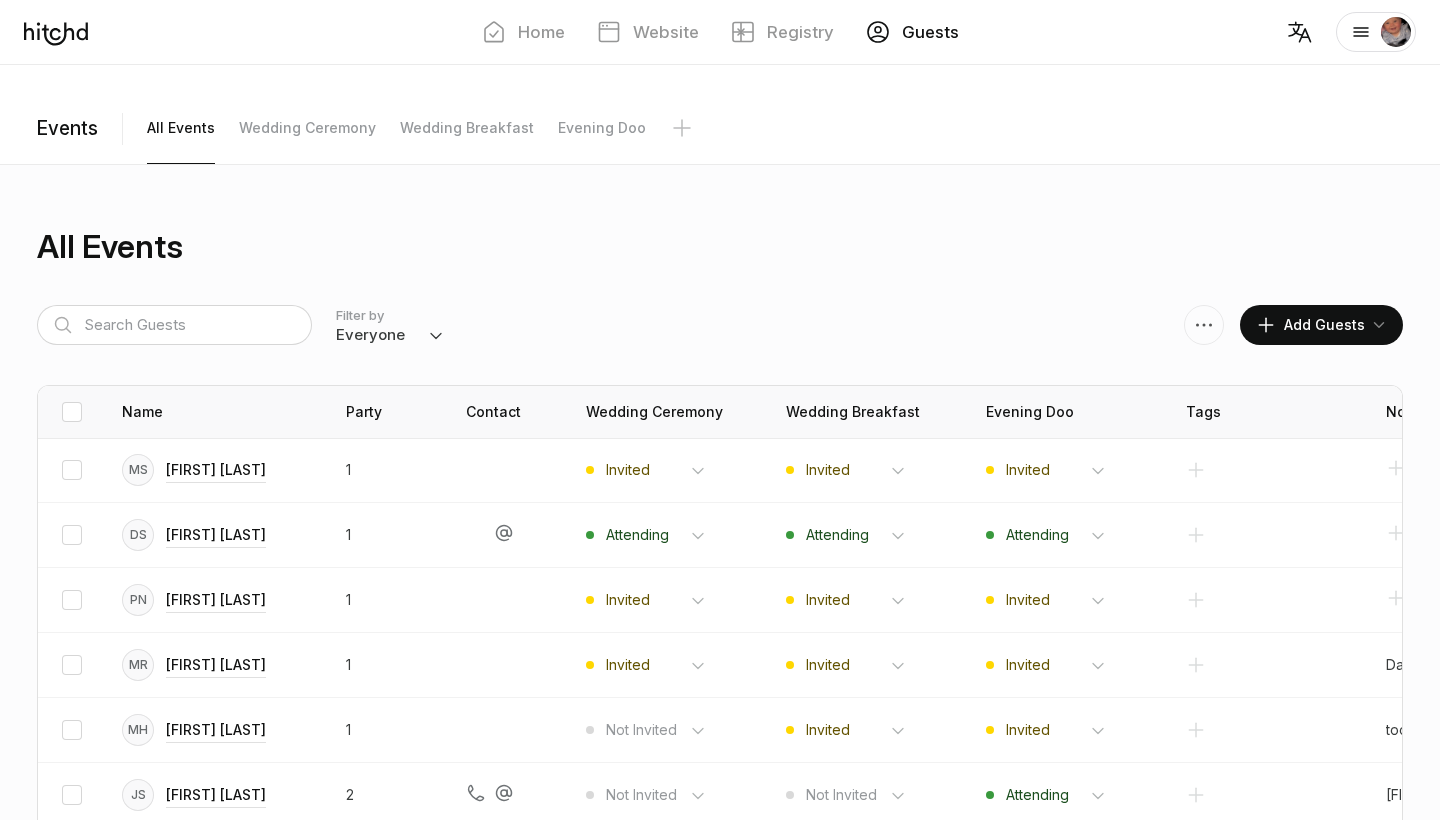 click on "Add Guests" at bounding box center [1321, 325] 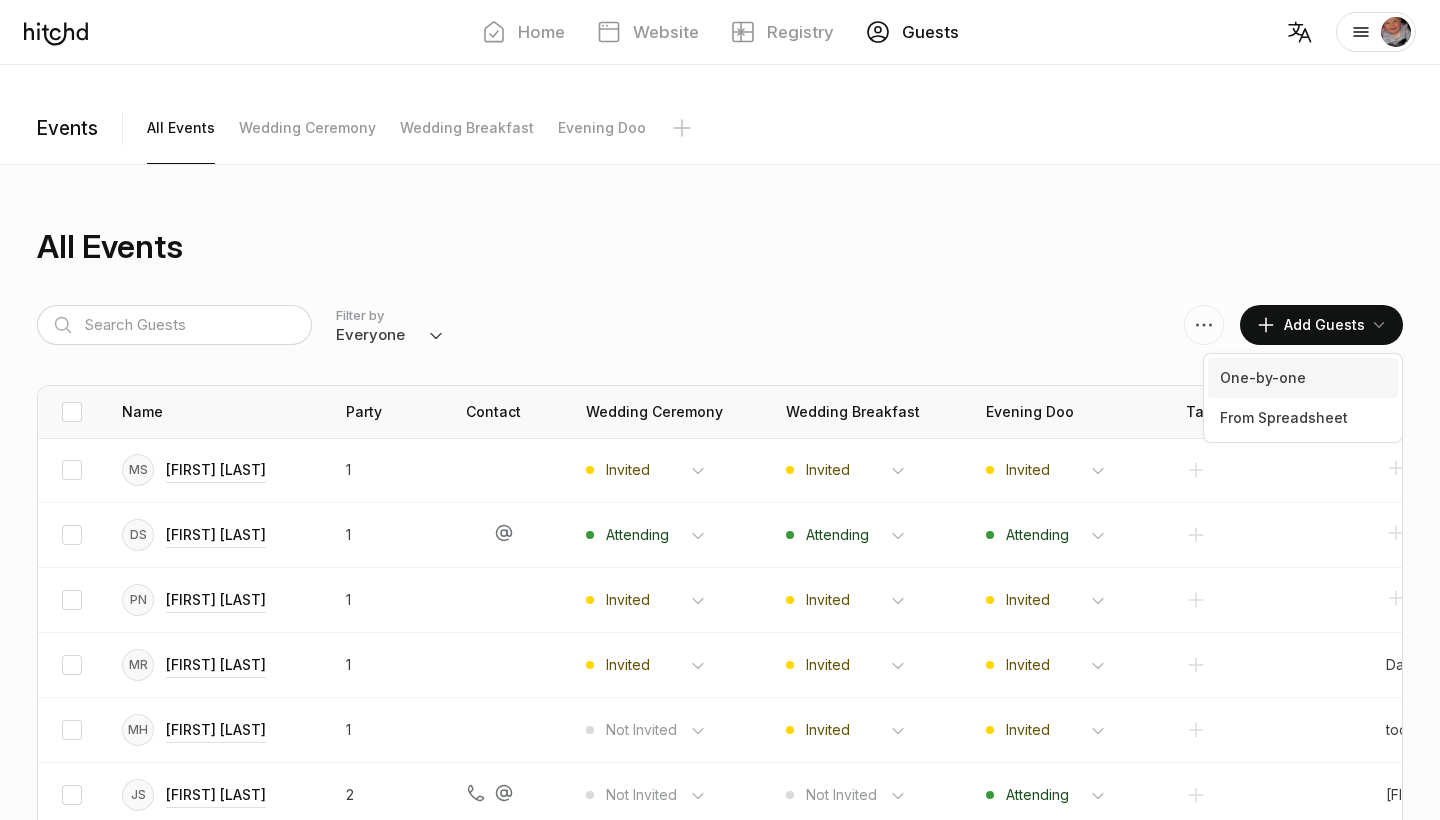 click on "One-by-one" at bounding box center (1303, 378) 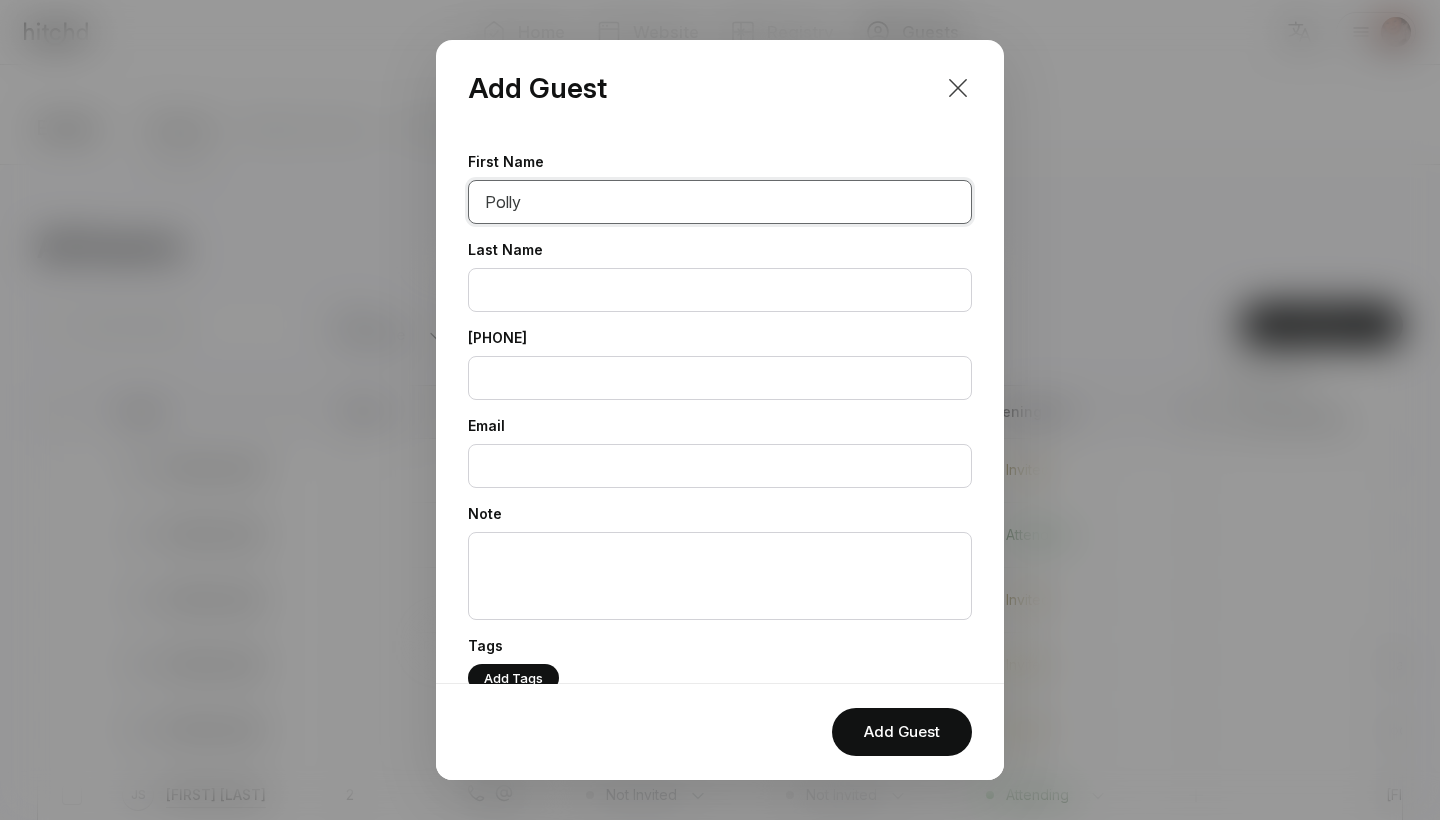 type on "Polly" 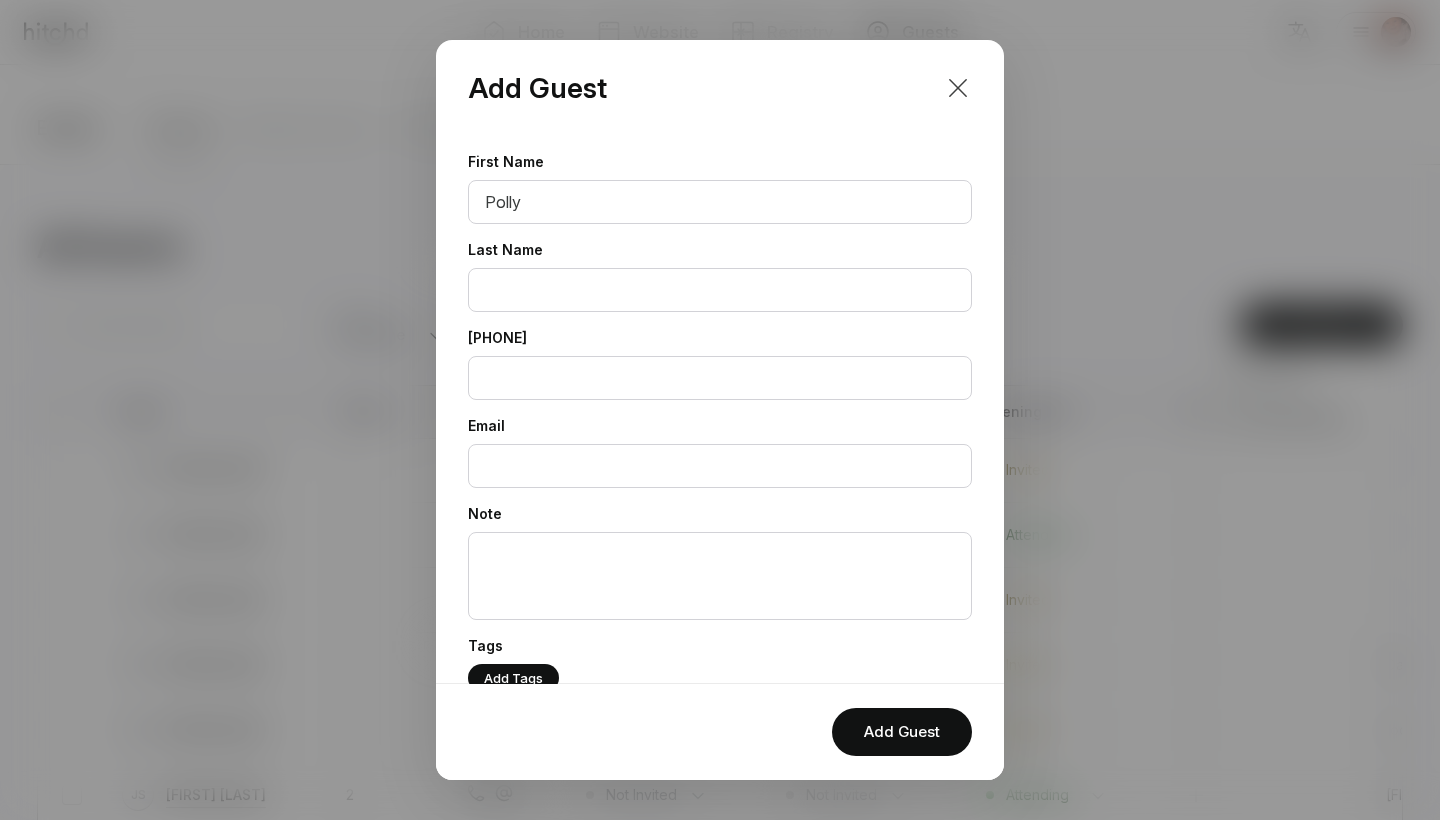 click at bounding box center [958, 88] 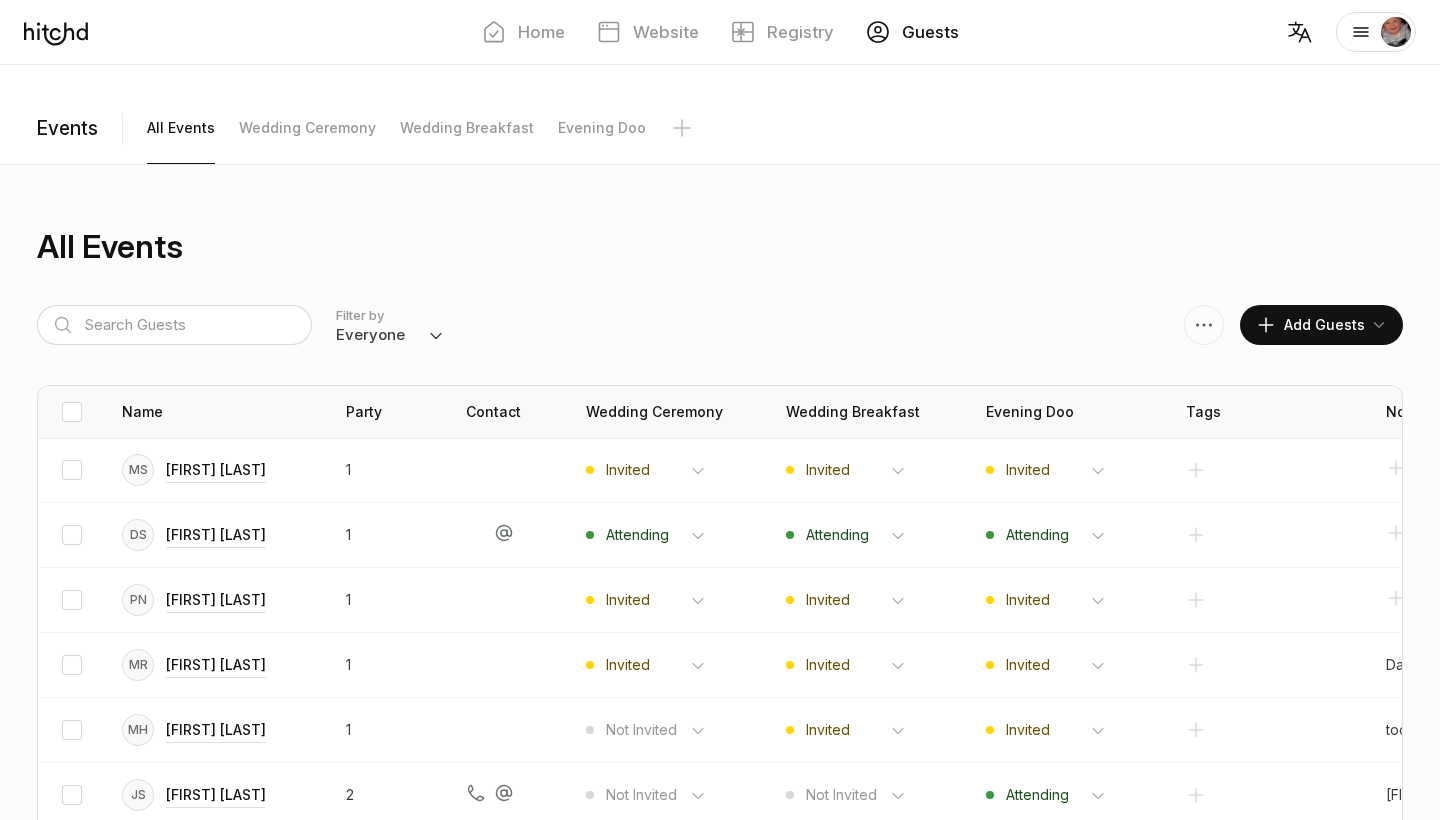 click on "Filter by
Everyone
Attending
Declined
Awaiting
Not Invited
Add Guests" at bounding box center (720, 325) 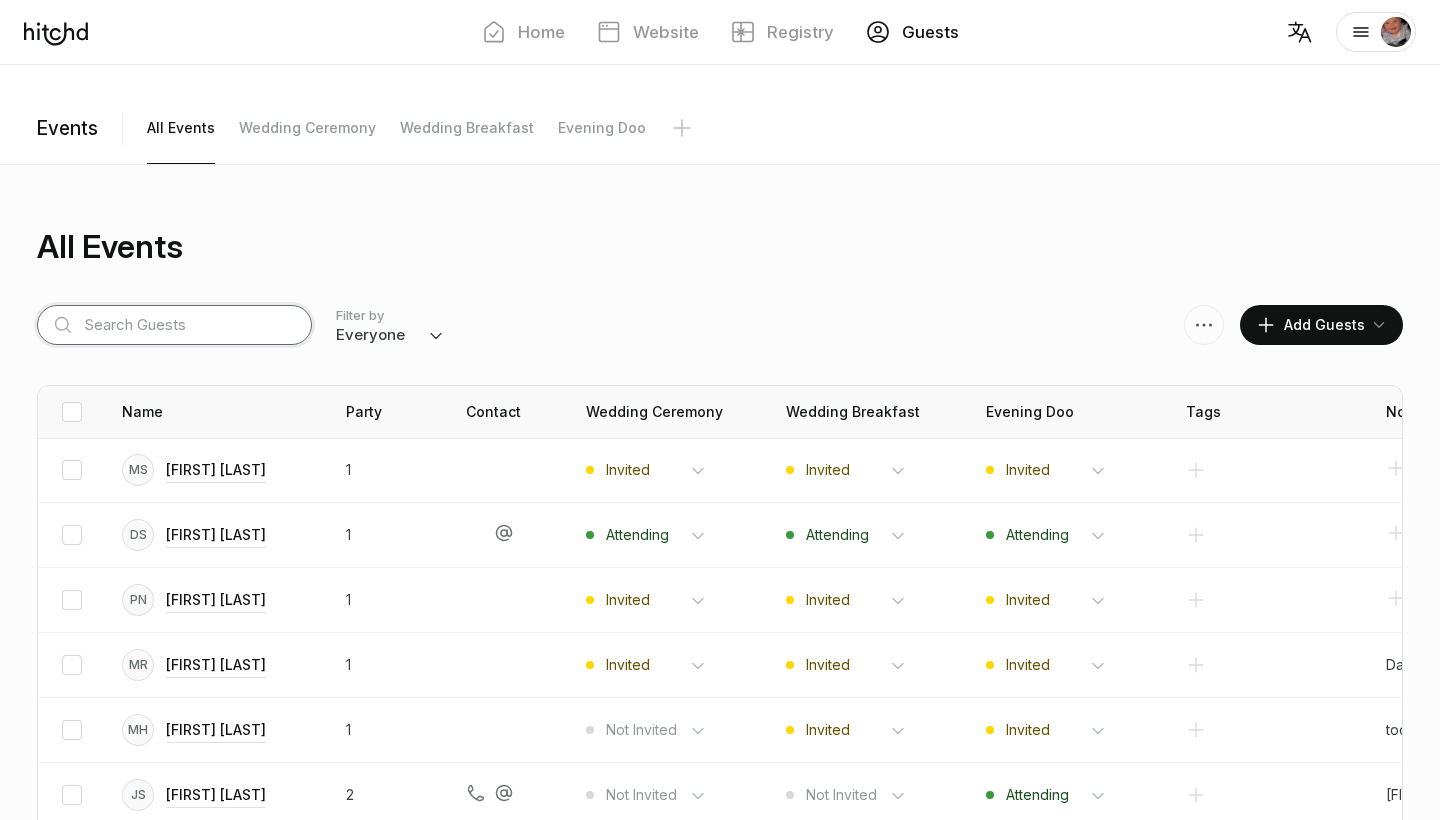 click at bounding box center (174, 325) 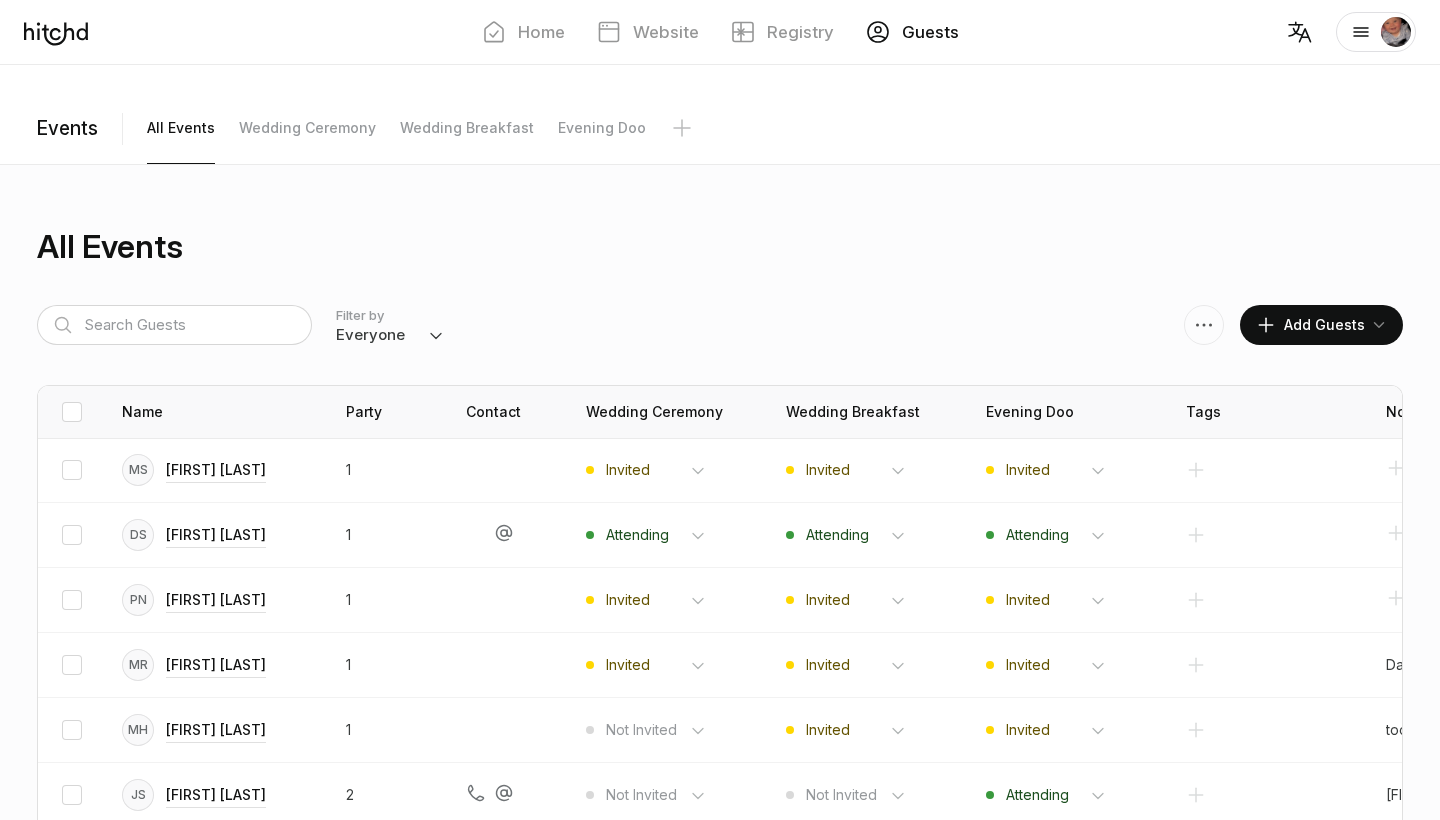 click on "Add Guests" at bounding box center (1310, 325) 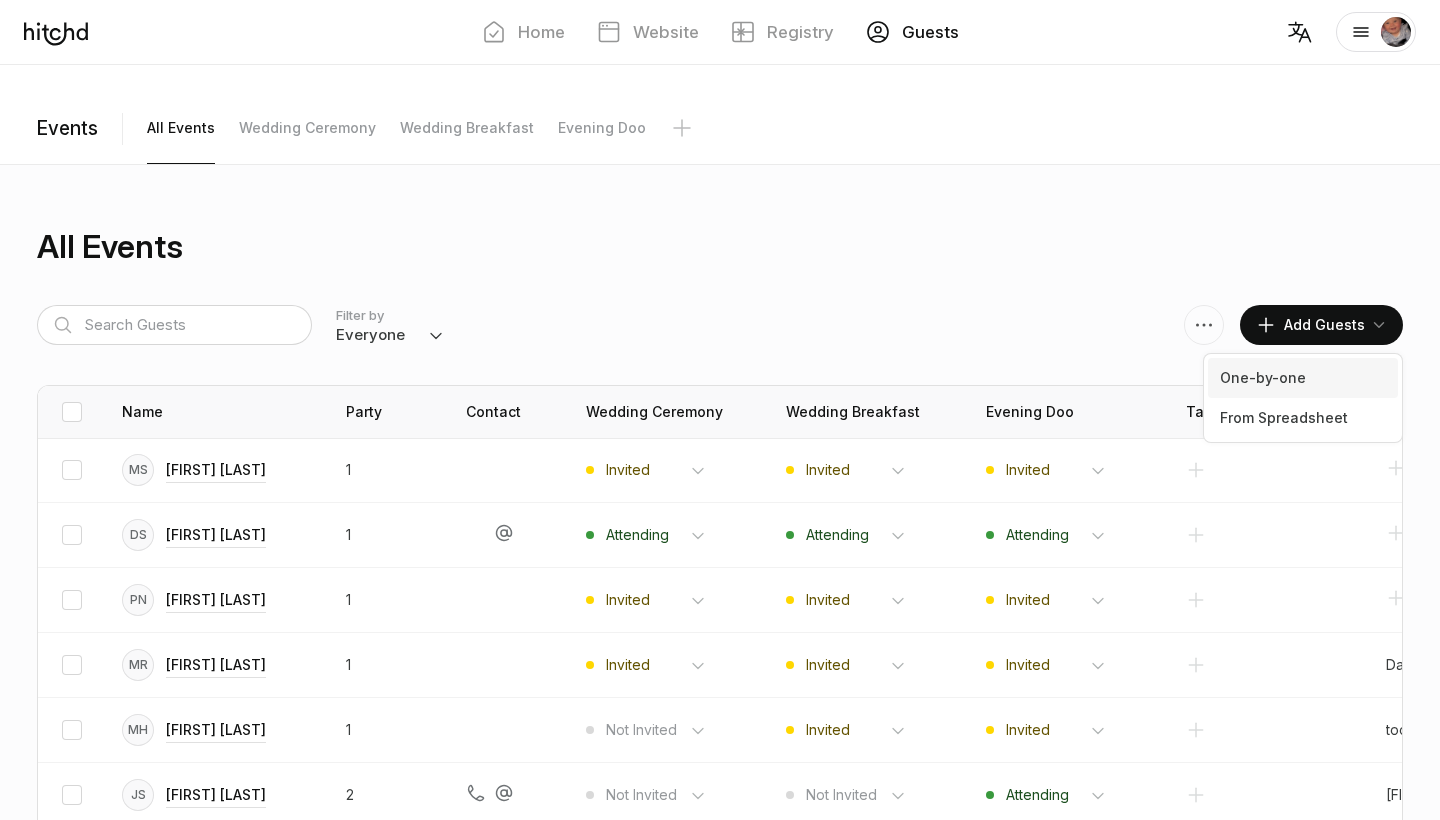 click on "One-by-one" at bounding box center (1303, 378) 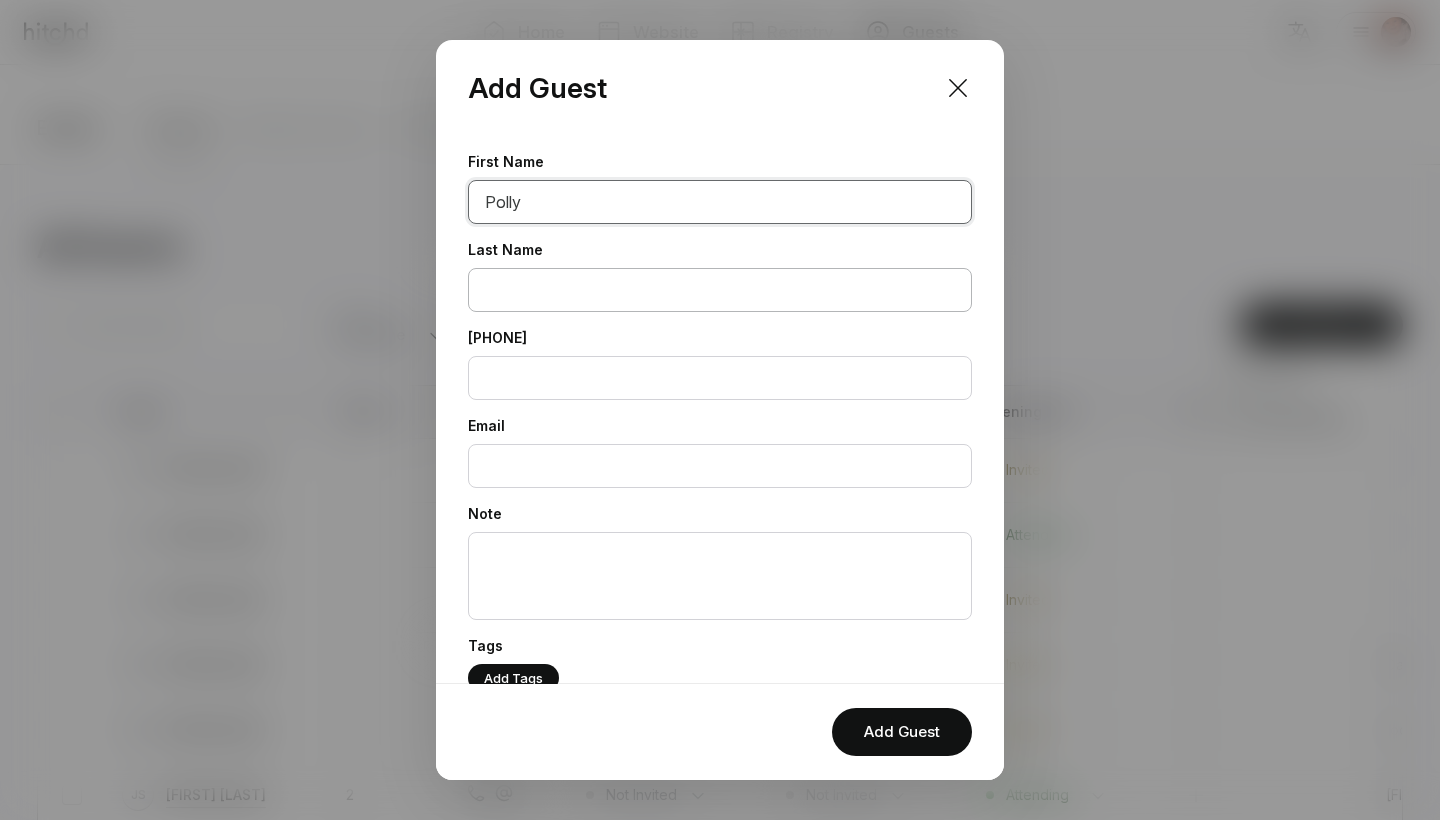 type on "Polly" 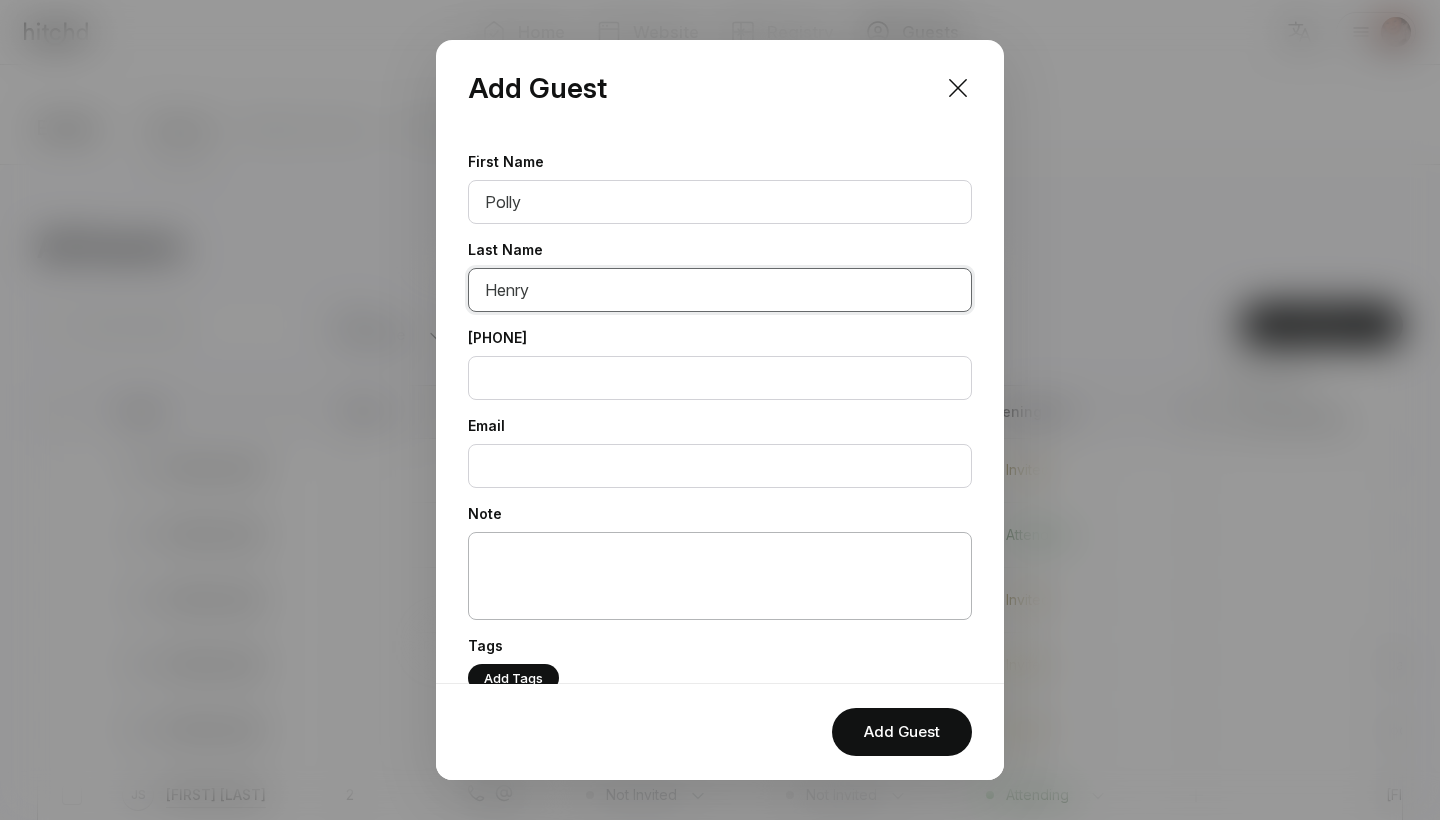 type on "Henry" 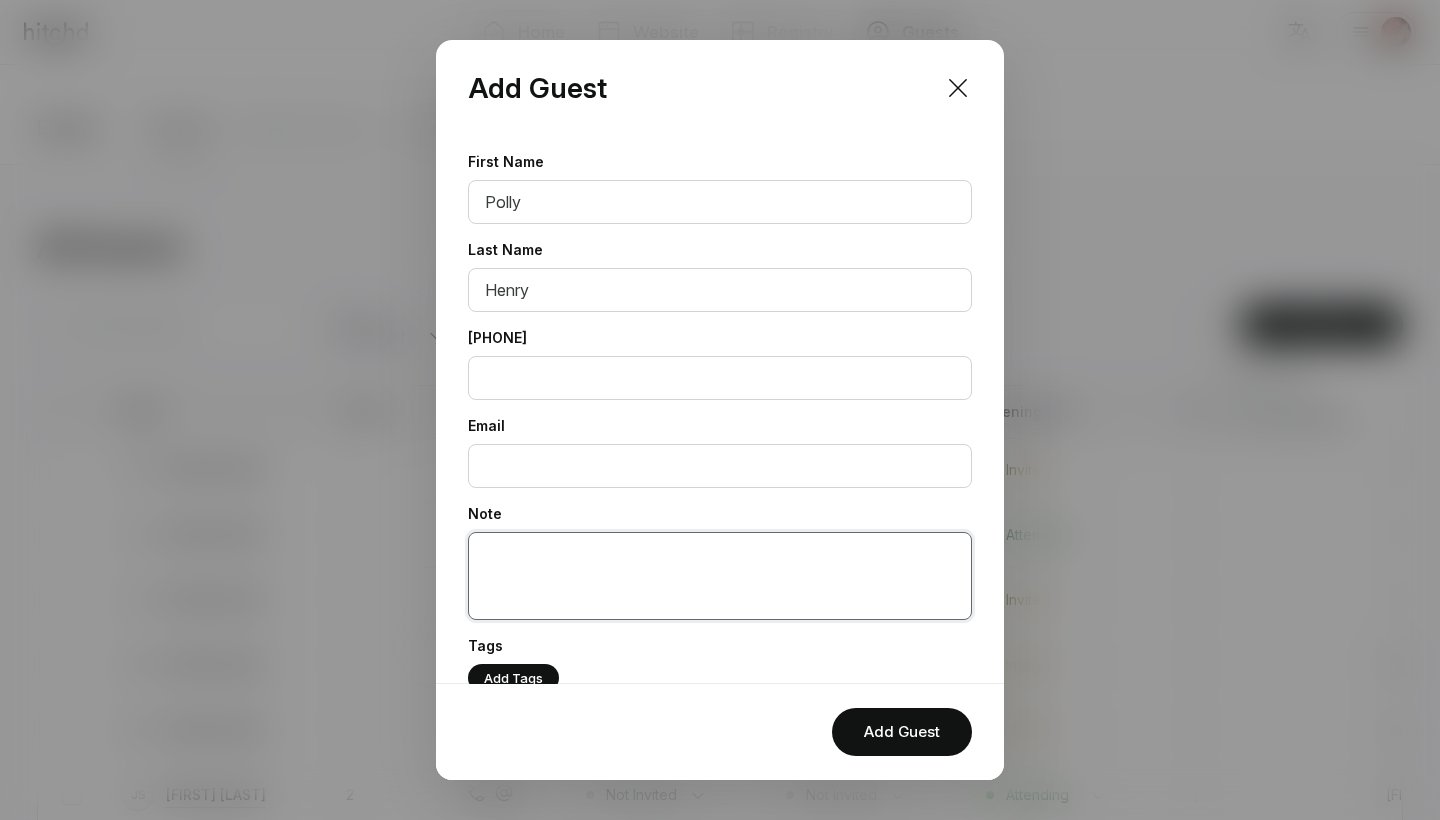 click at bounding box center (720, 576) 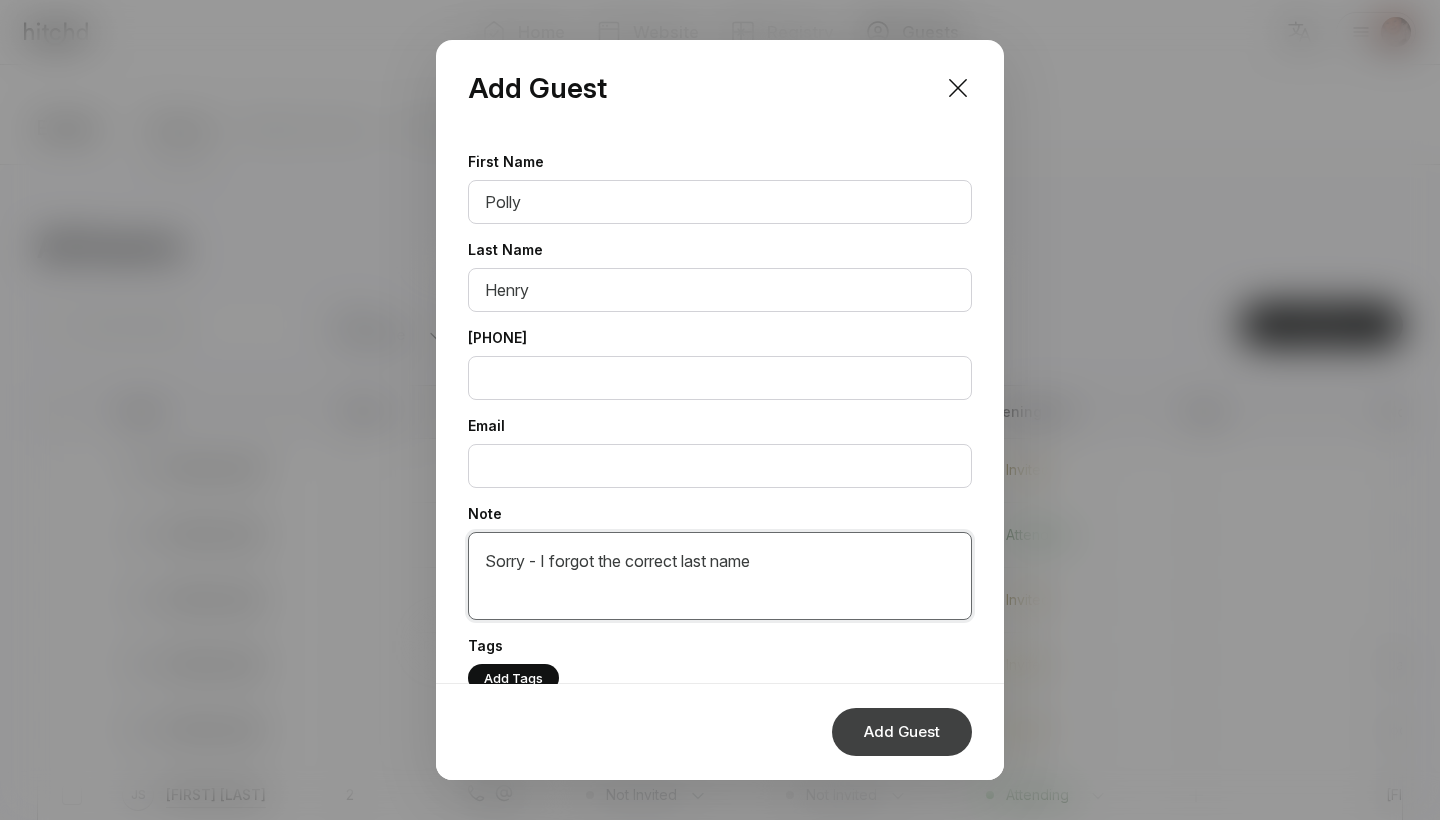 type on "Sorry - I forgot the correct last name" 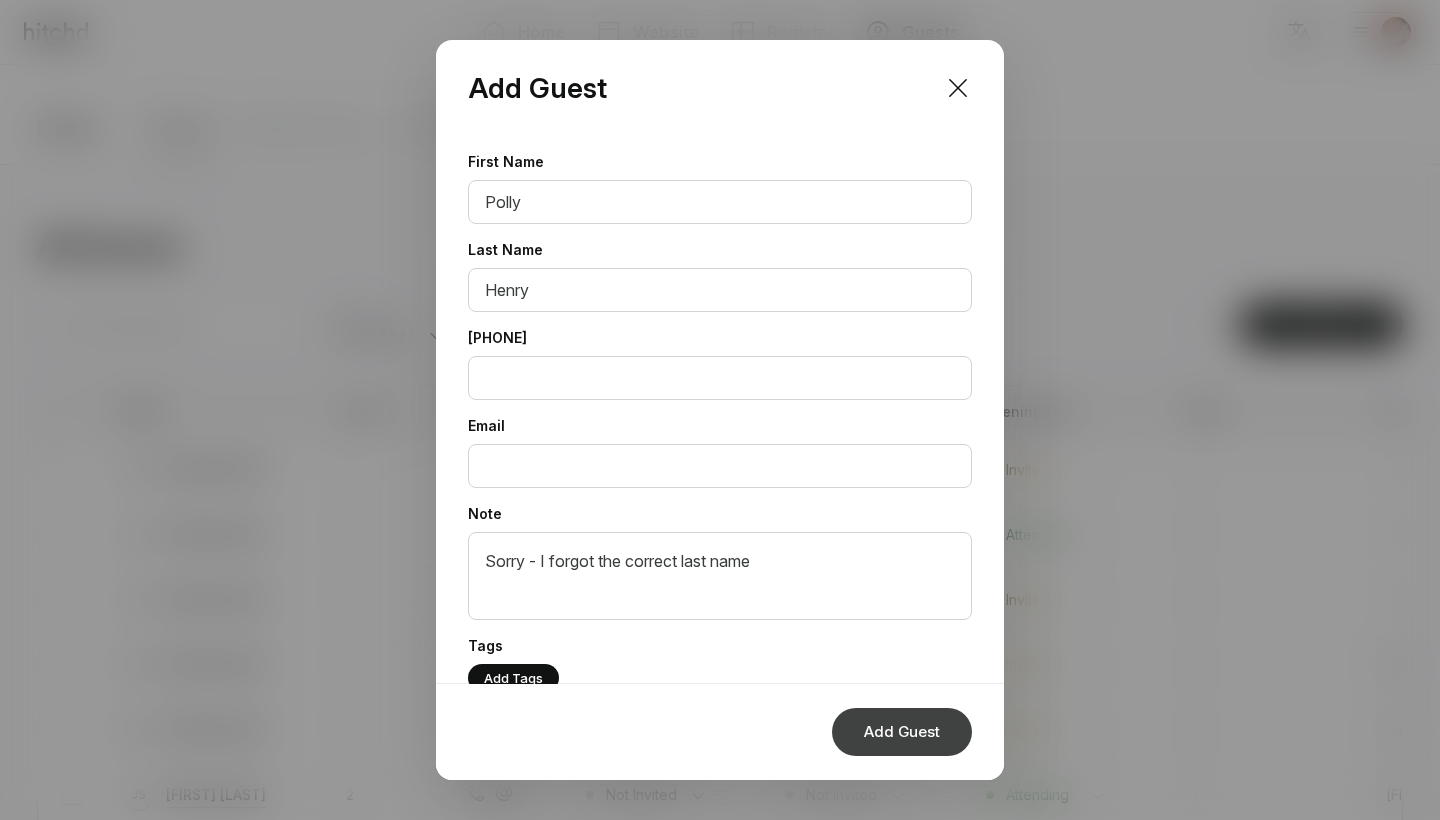 click on "Add Guest" at bounding box center [902, 732] 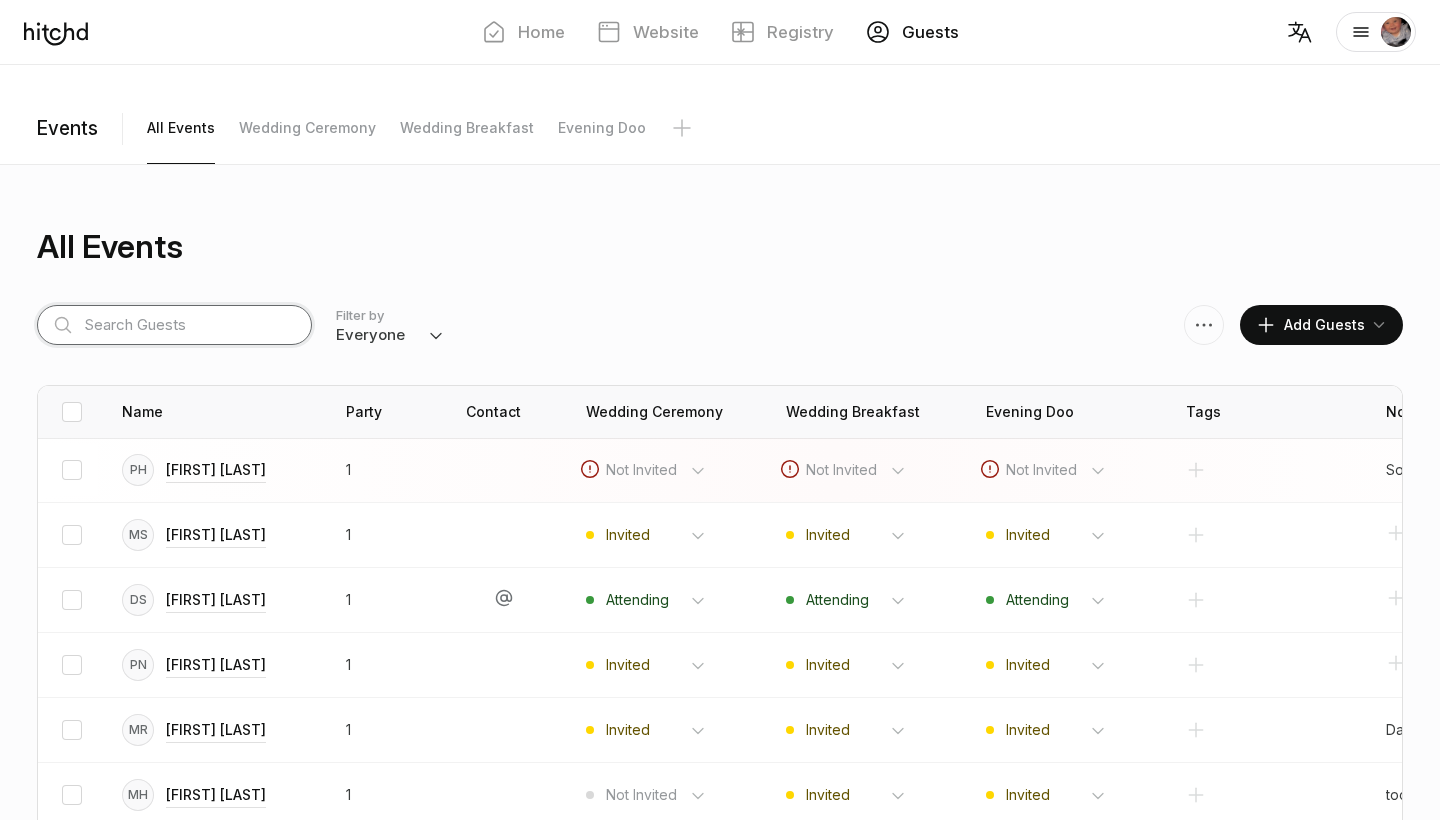 click at bounding box center (174, 325) 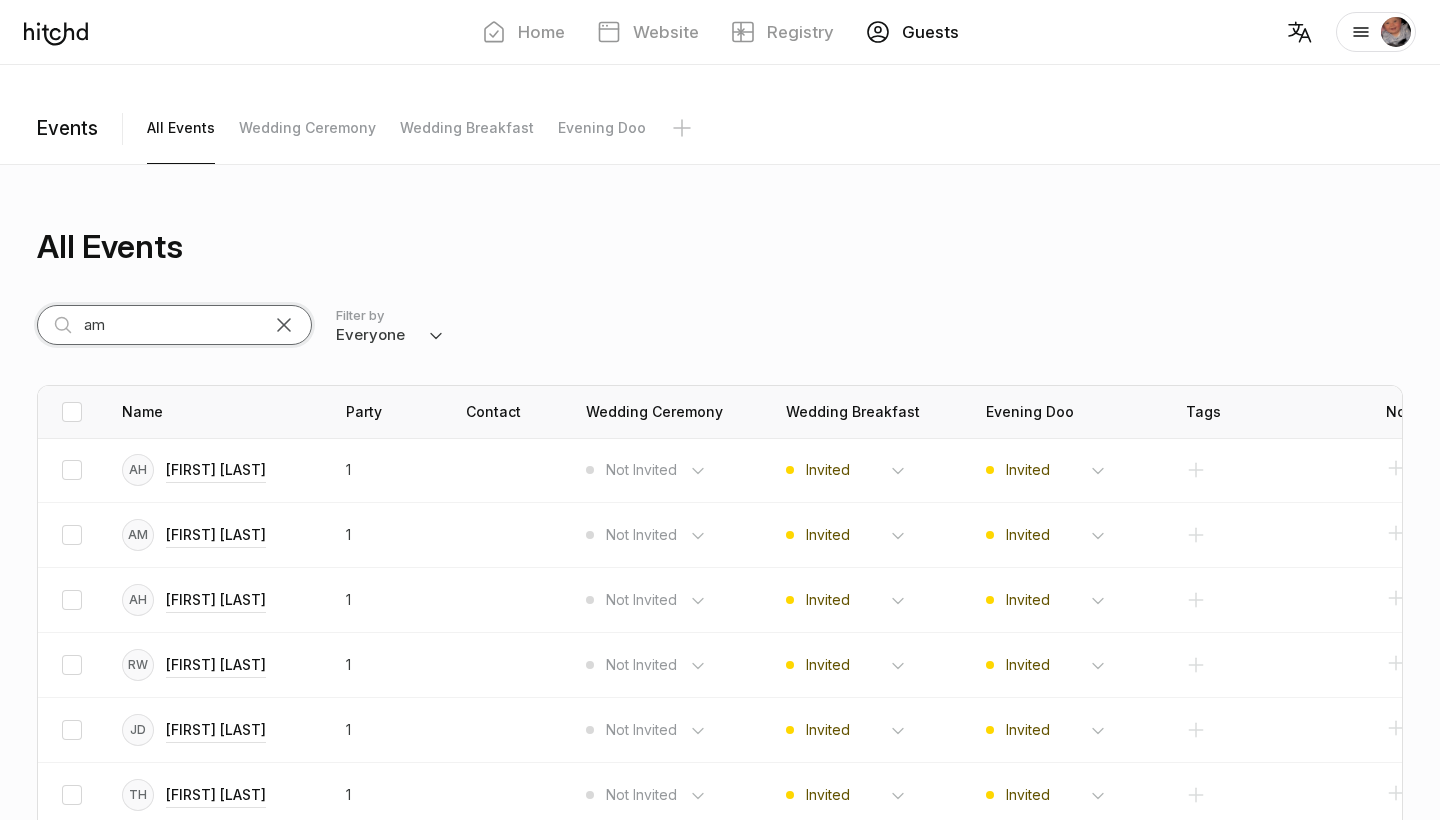 type on "am" 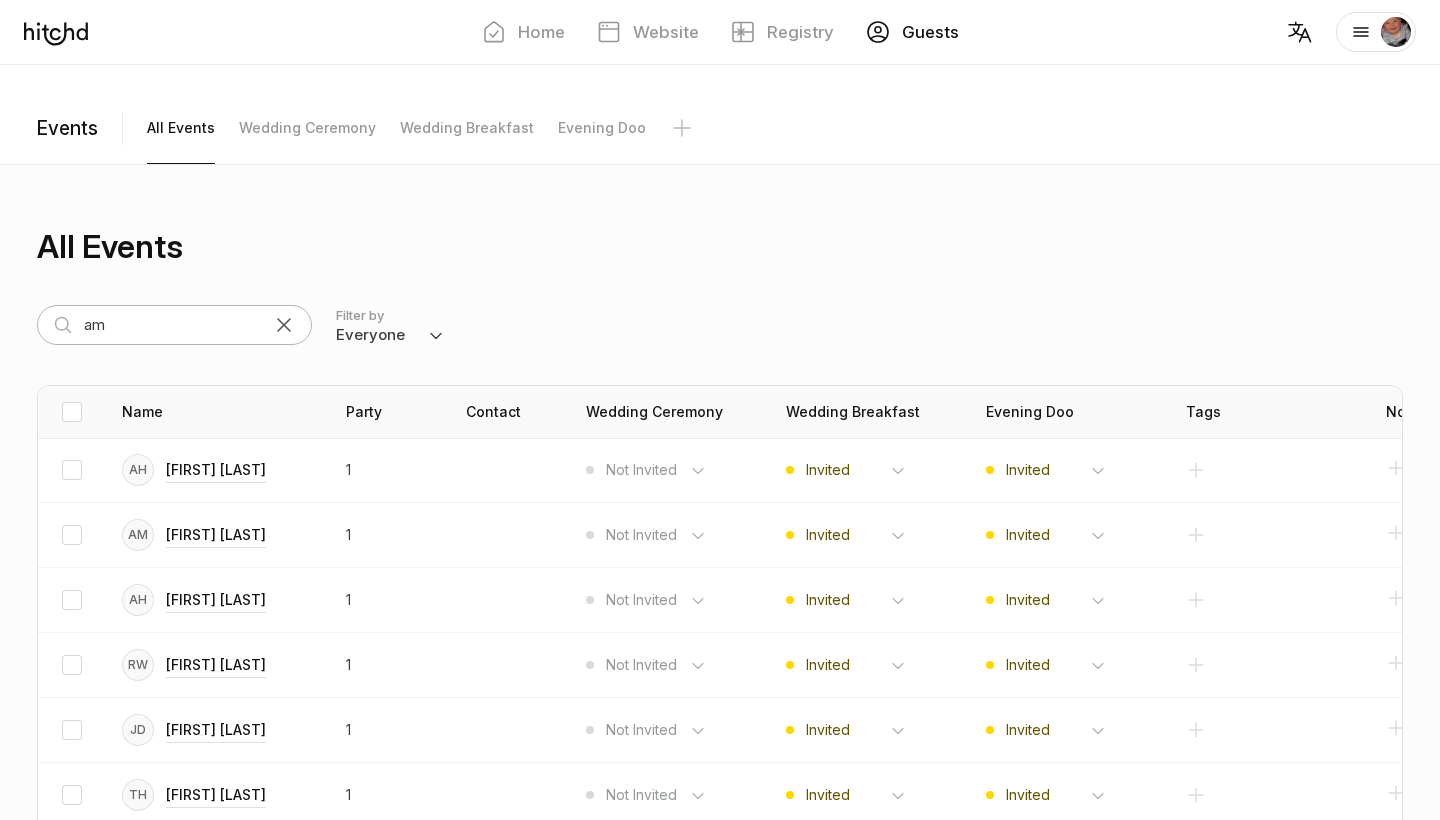 click at bounding box center [284, 325] 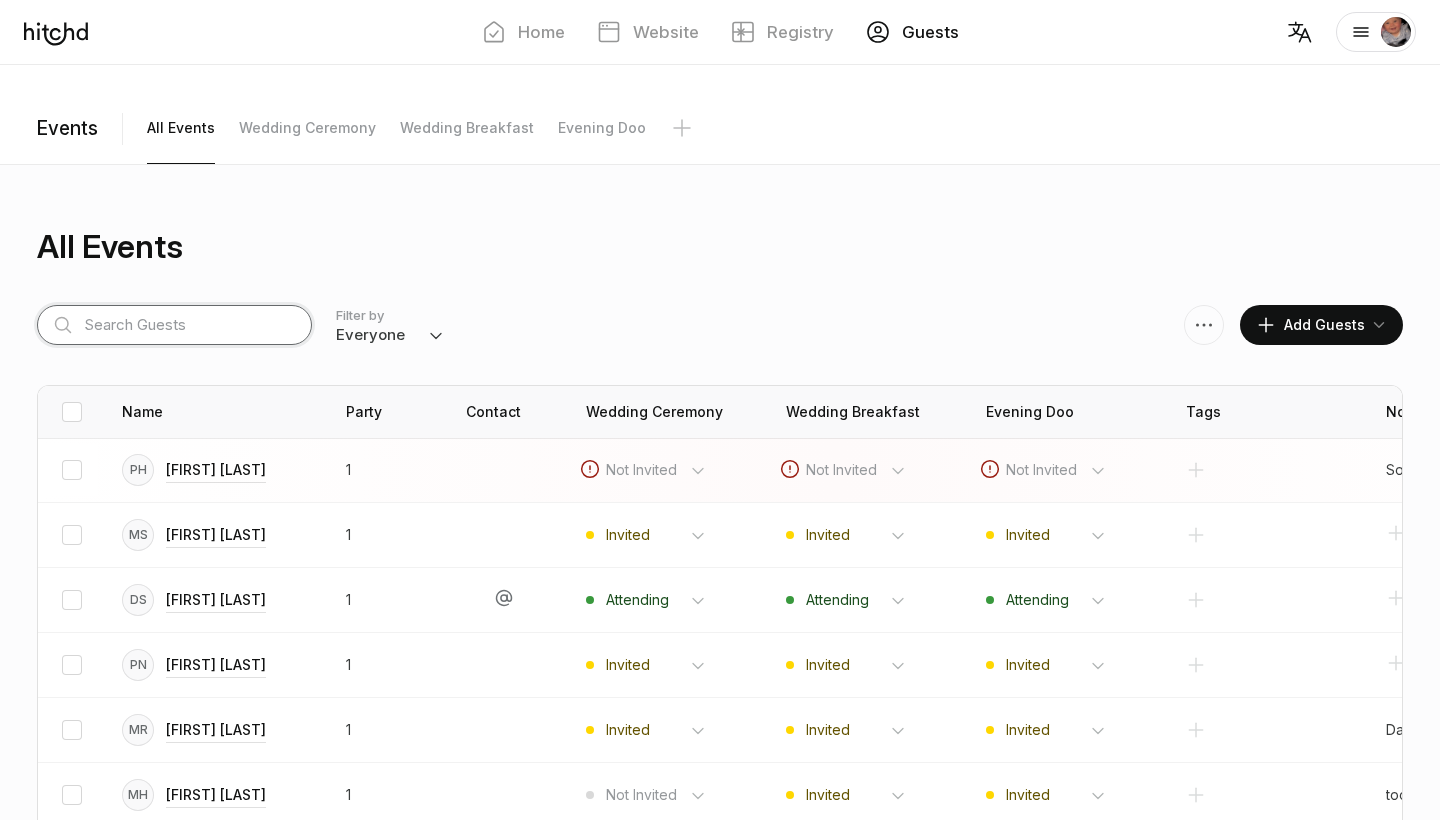 click at bounding box center (174, 325) 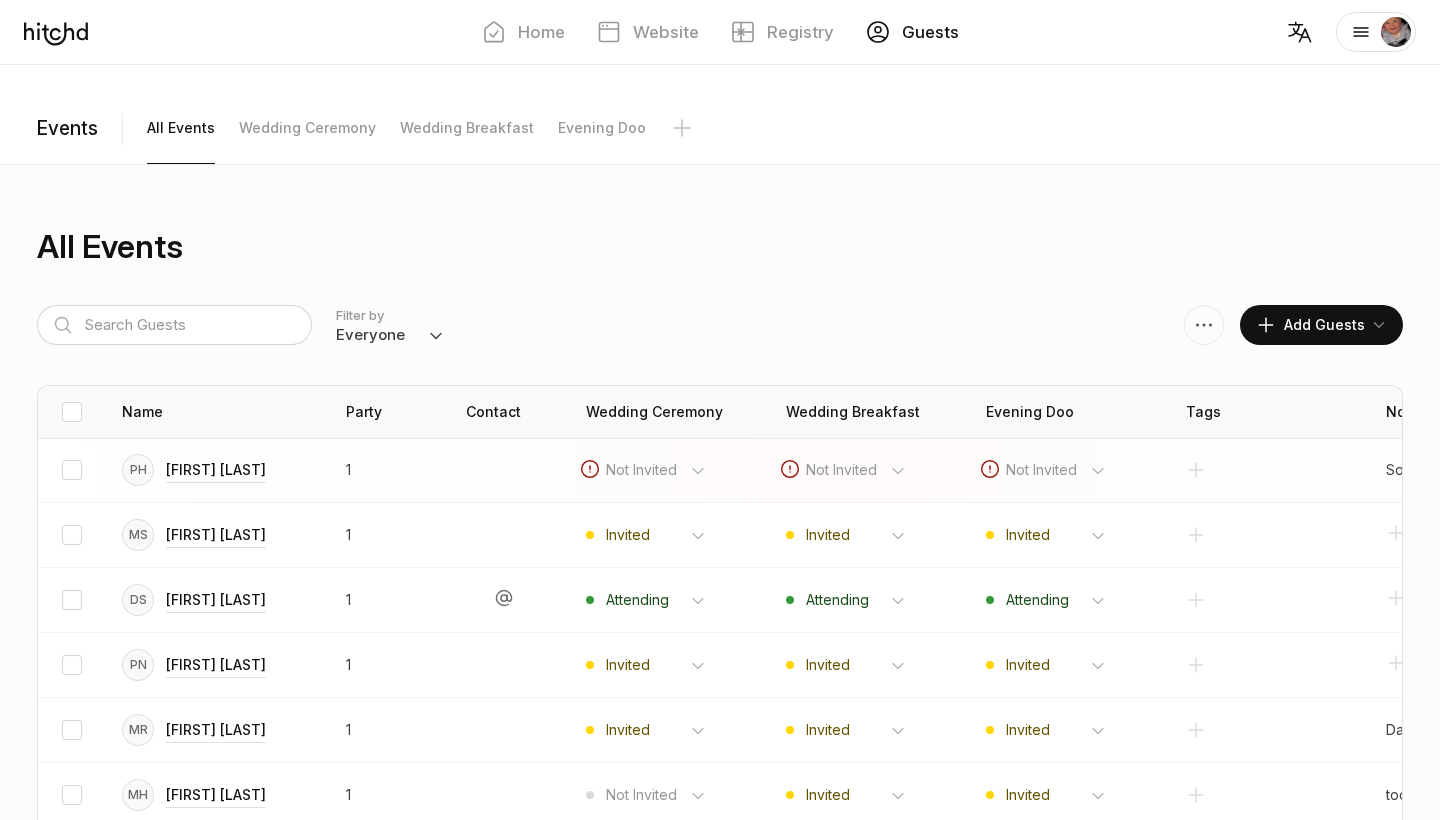 click at bounding box center [1266, 325] 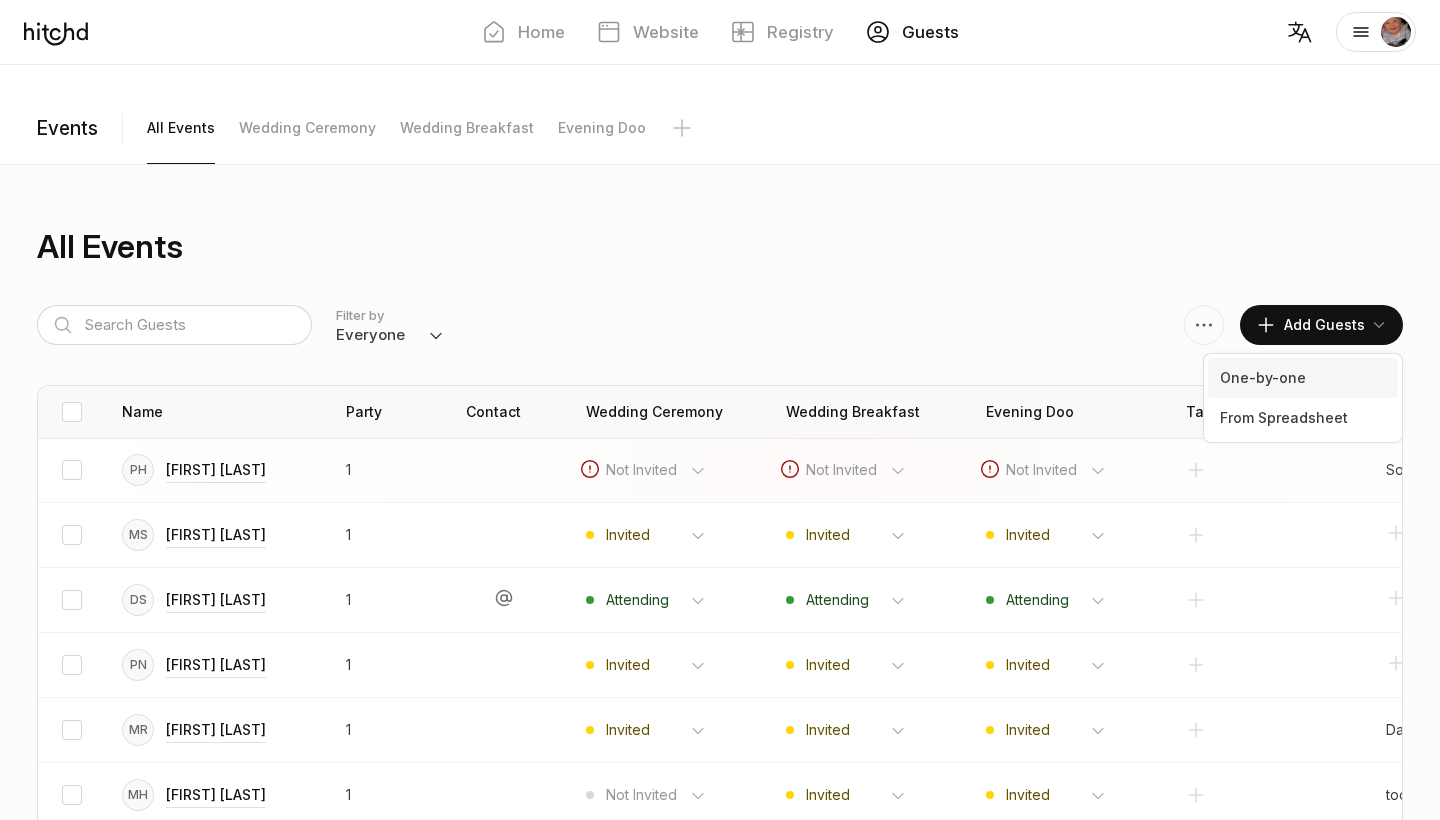 click on "One-by-one" at bounding box center [1303, 378] 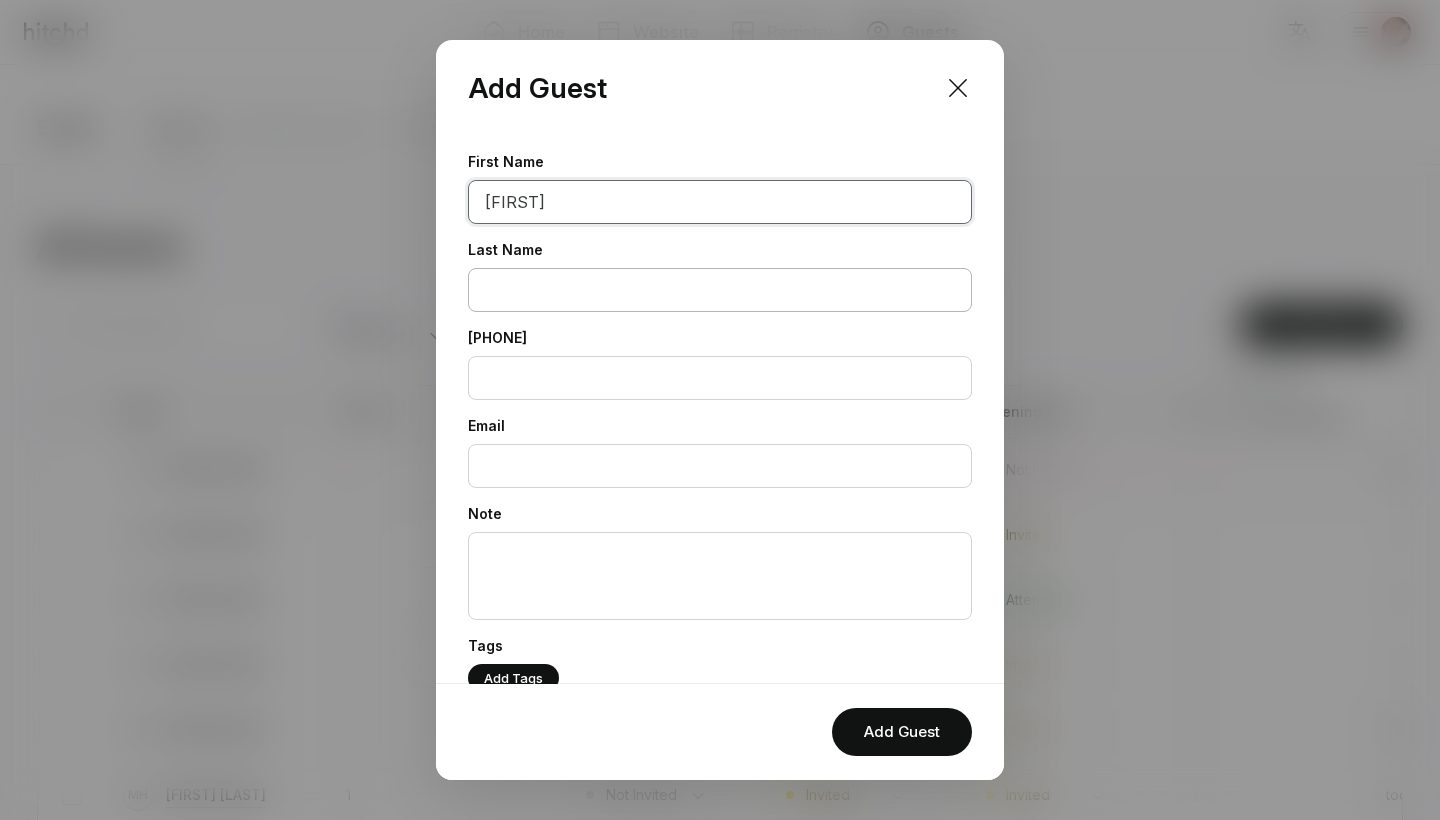 type on "[FIRST]" 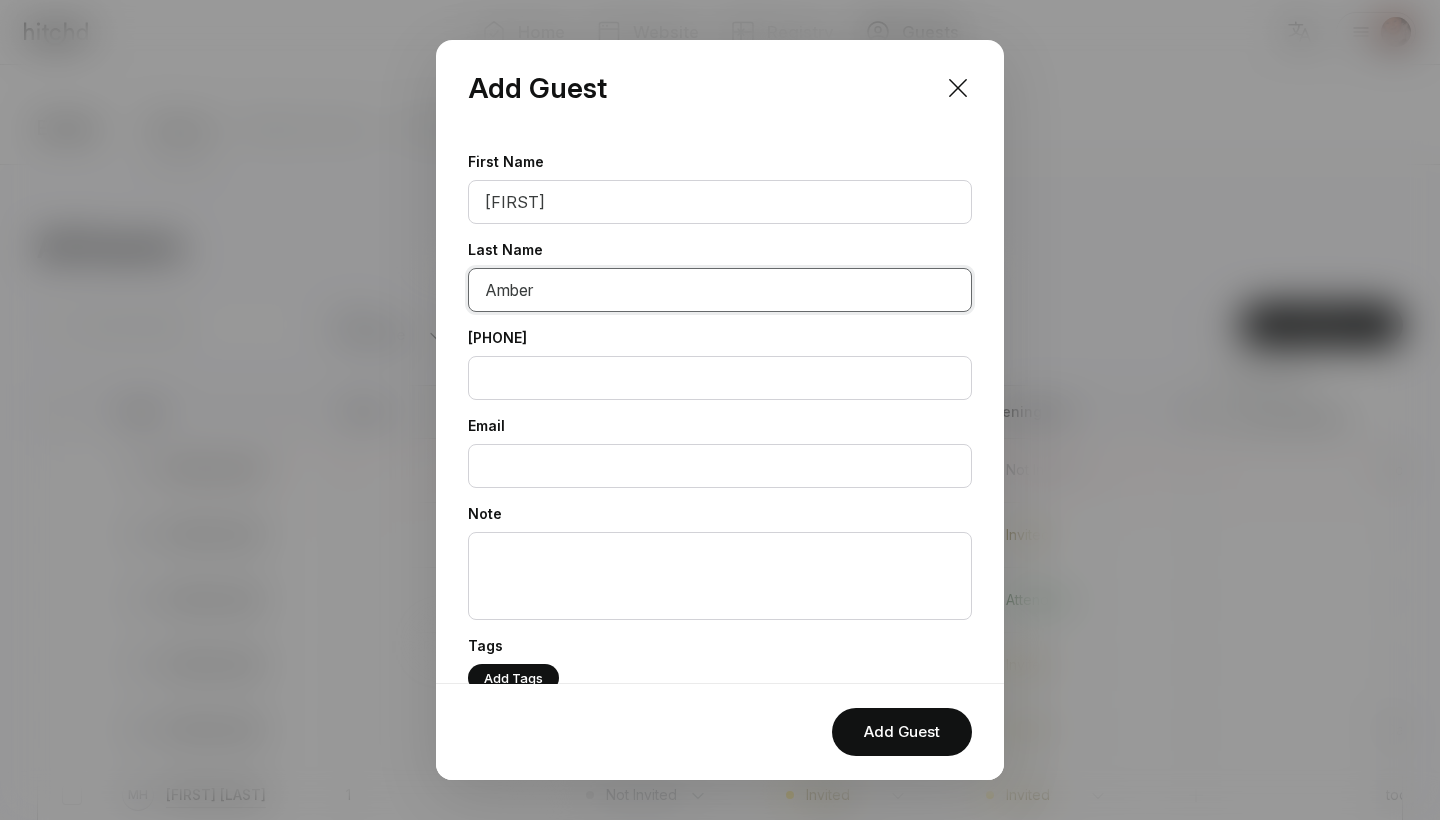 type on "Amber" 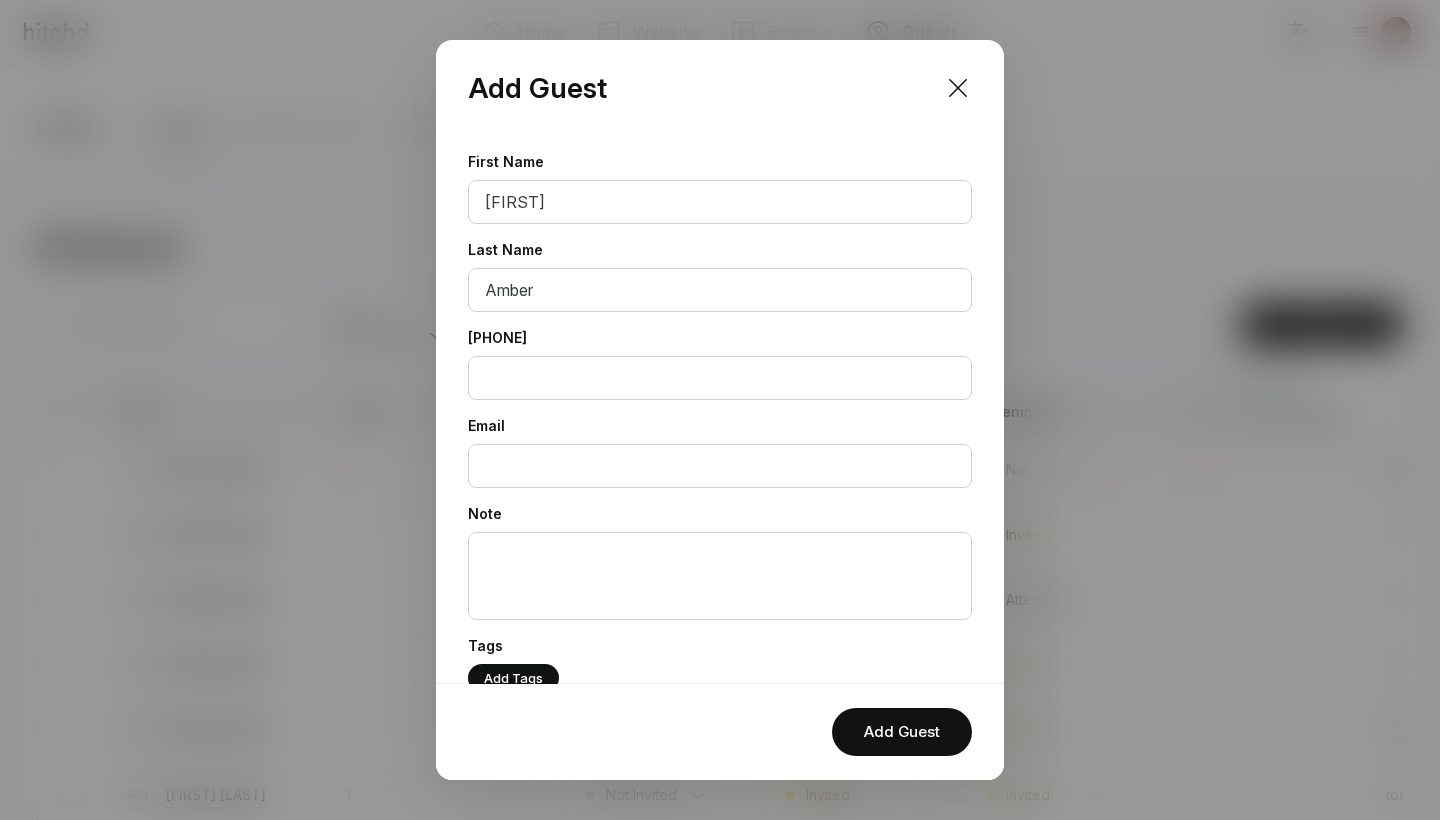 click on "Add Guest" at bounding box center [720, 88] 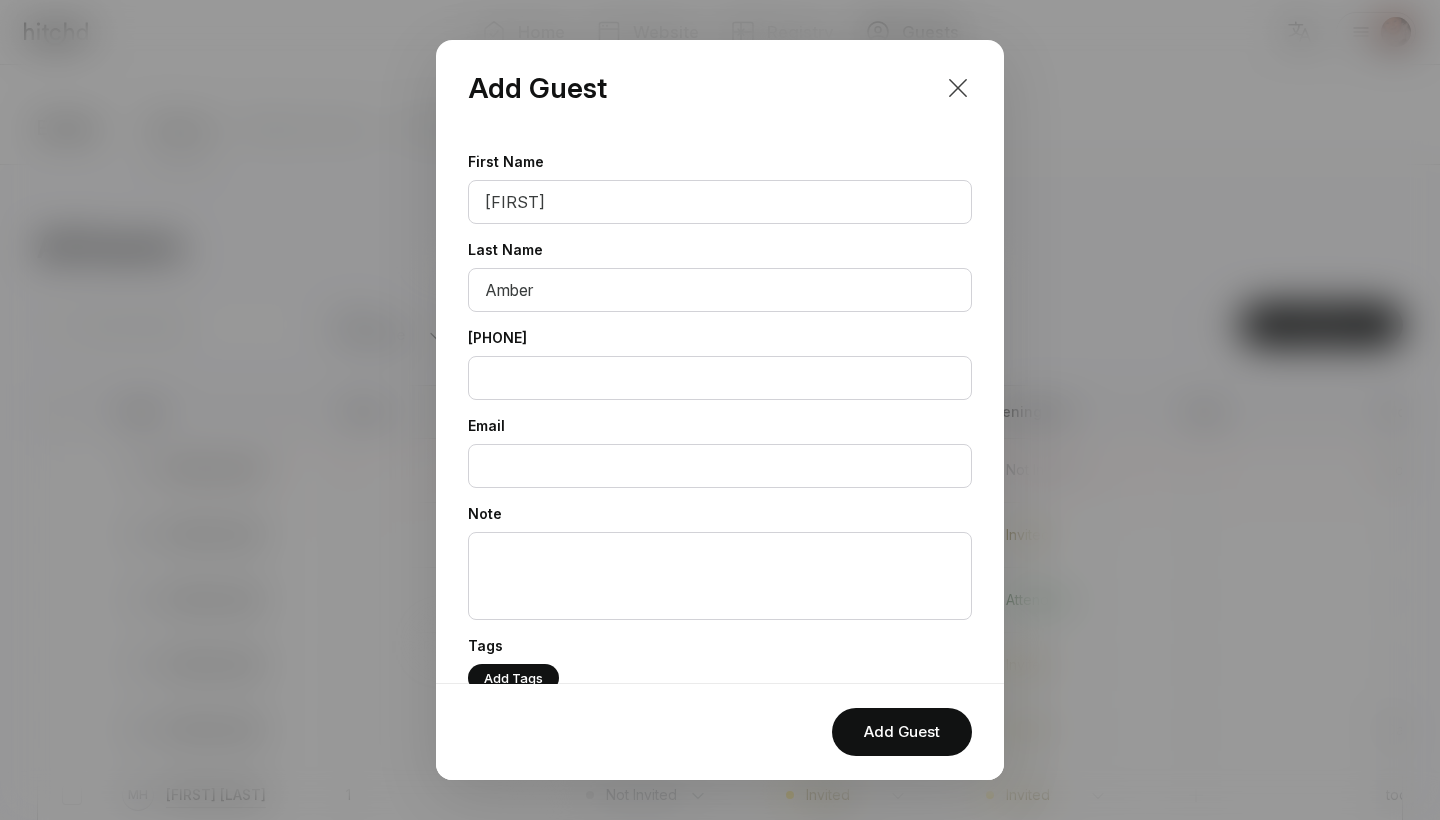 click at bounding box center [958, 88] 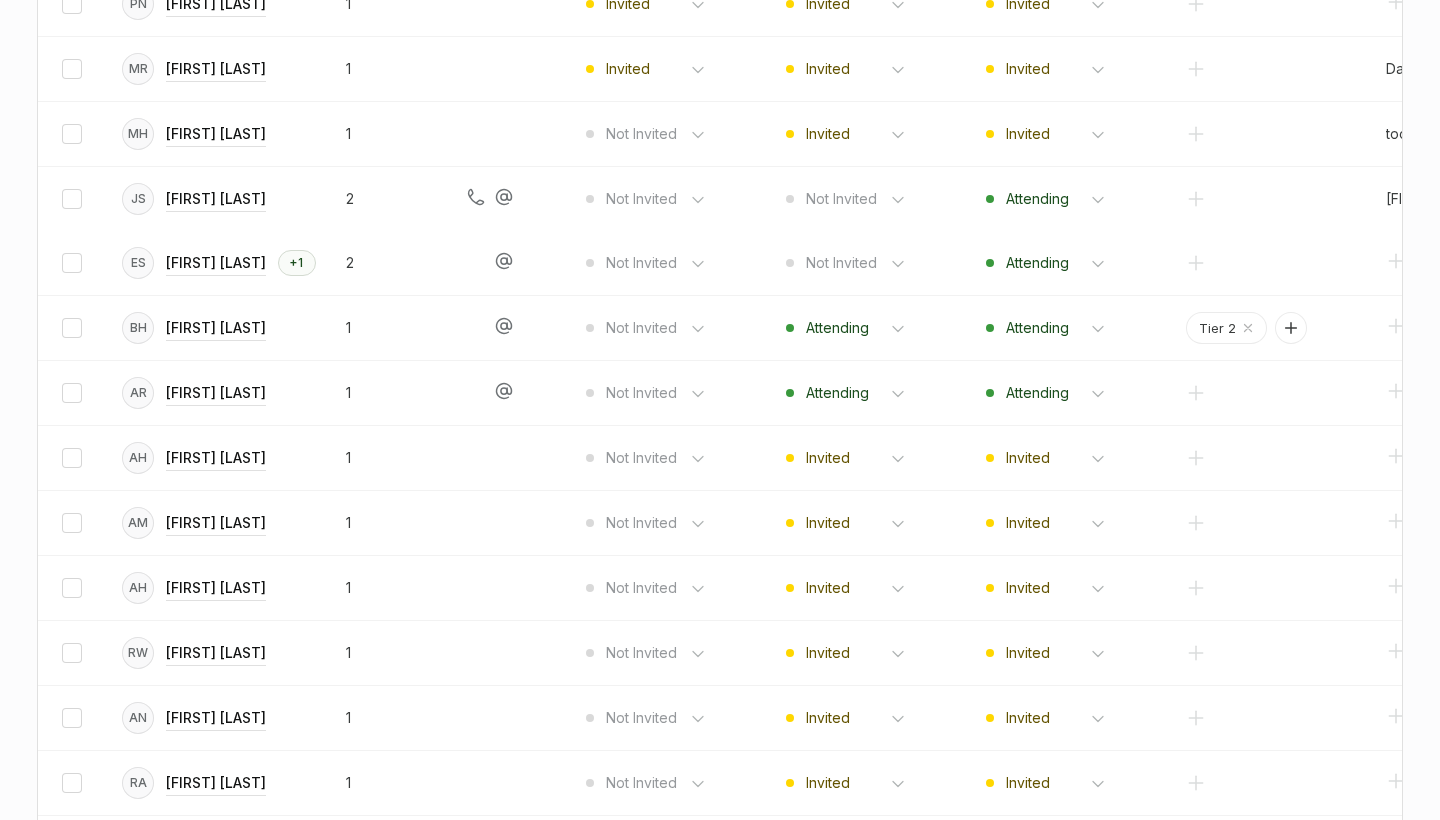 scroll, scrollTop: 662, scrollLeft: 0, axis: vertical 